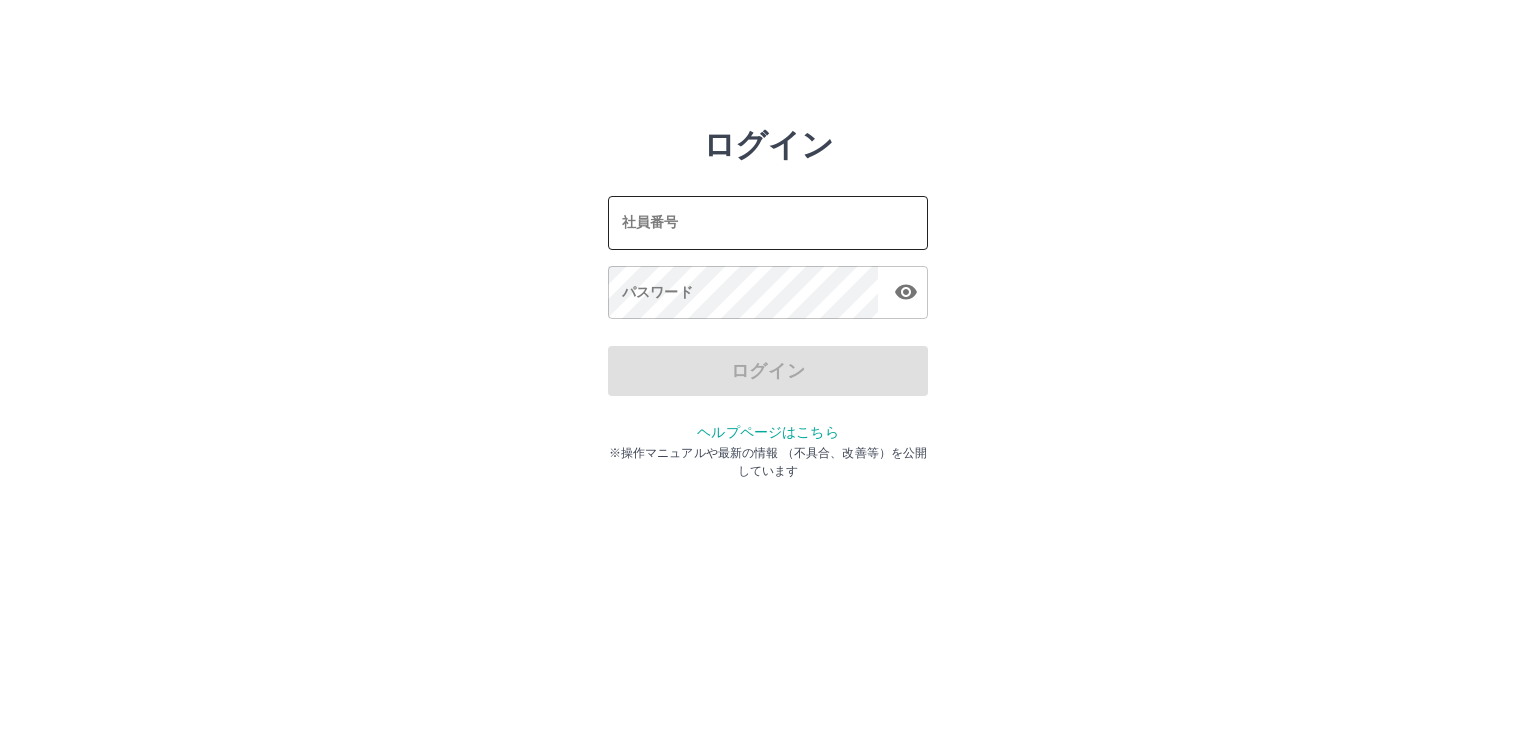 scroll, scrollTop: 0, scrollLeft: 0, axis: both 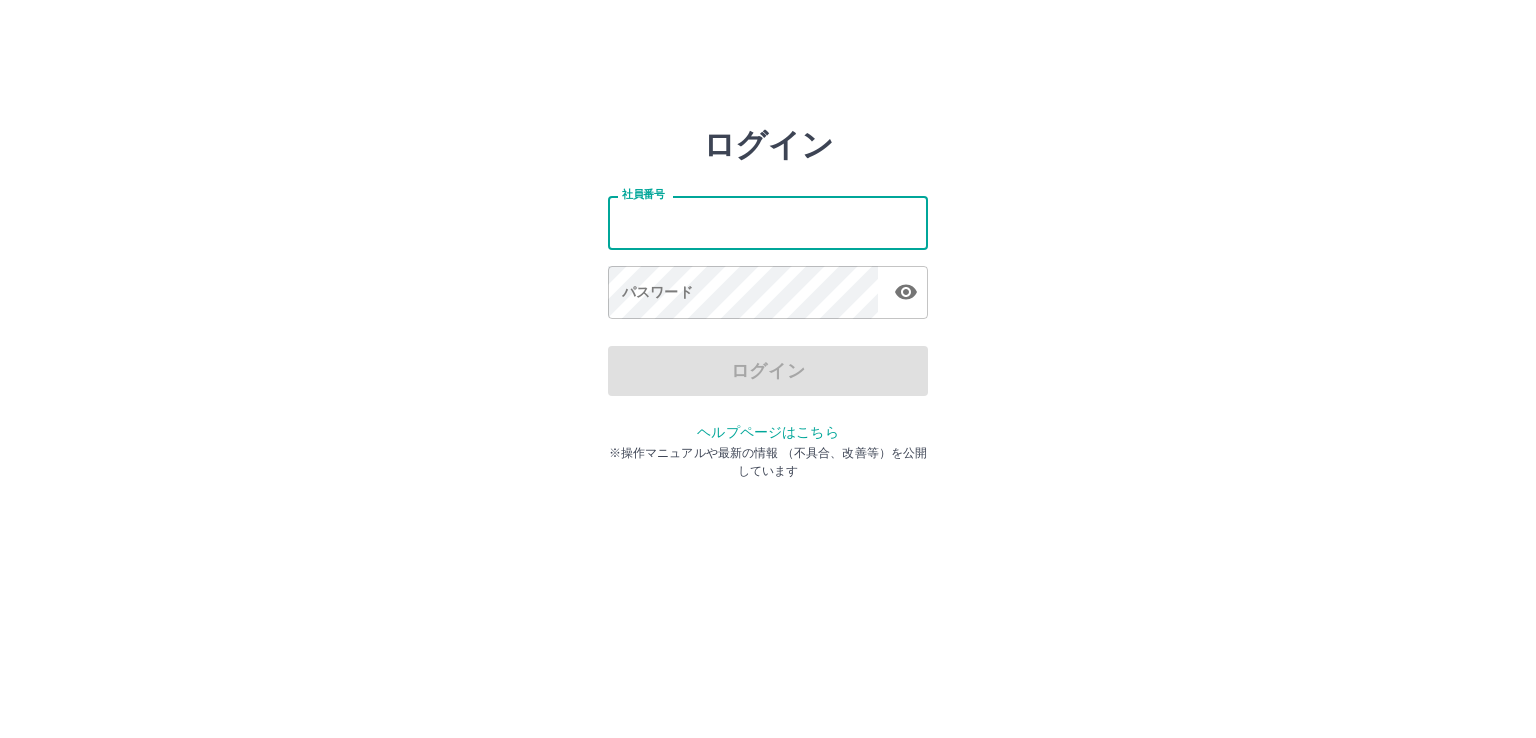 click on "社員番号" at bounding box center (768, 222) 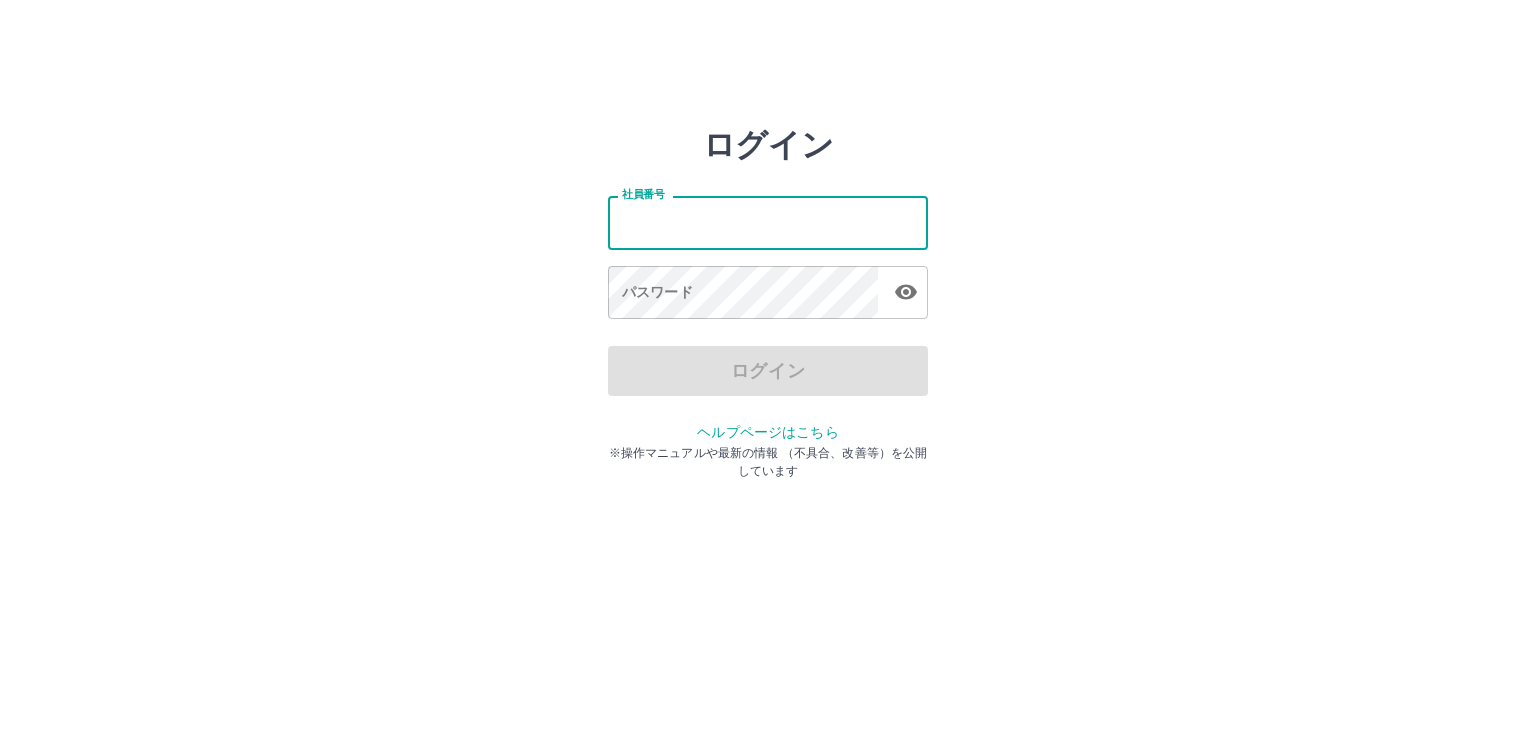 click on "社員番号" at bounding box center (768, 222) 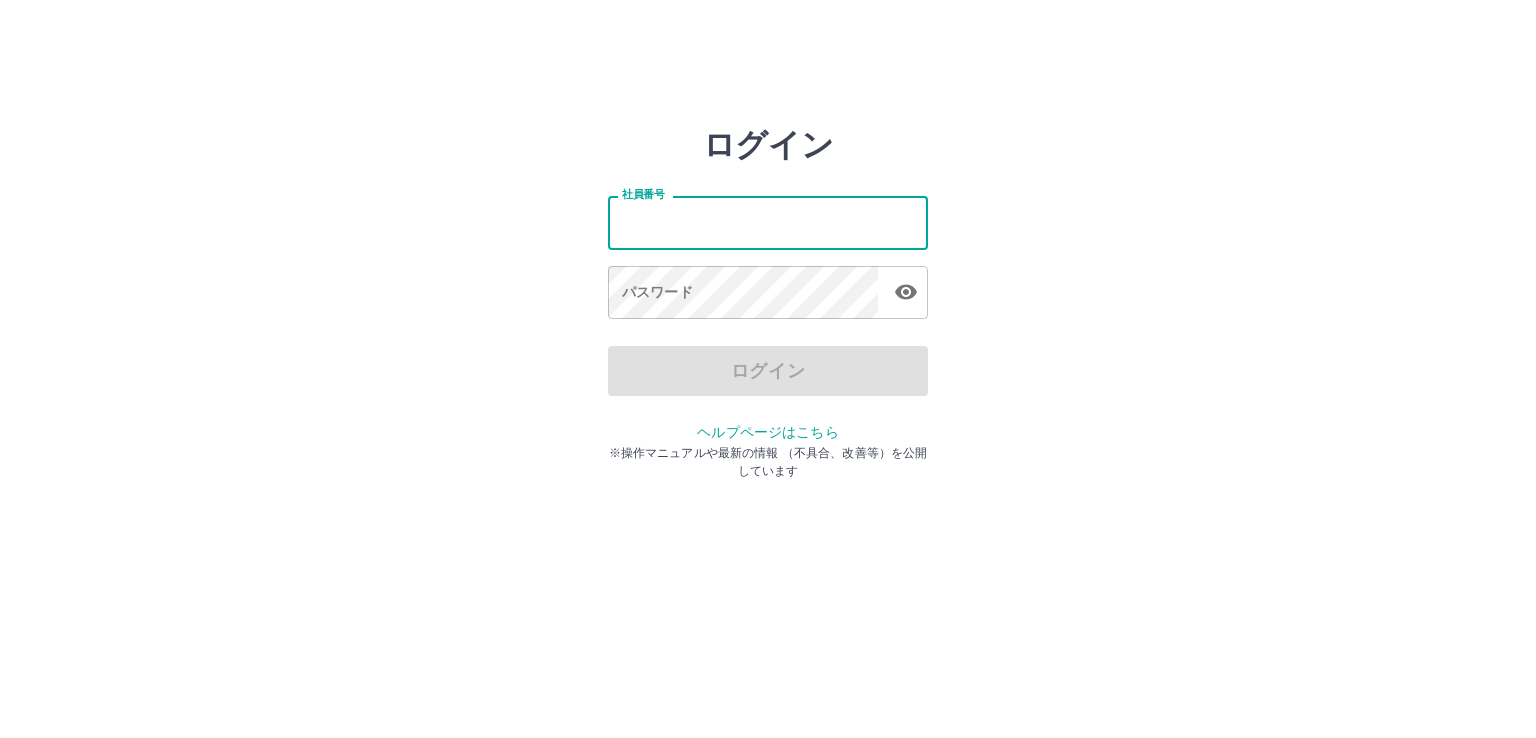 click on "社員番号" at bounding box center [768, 222] 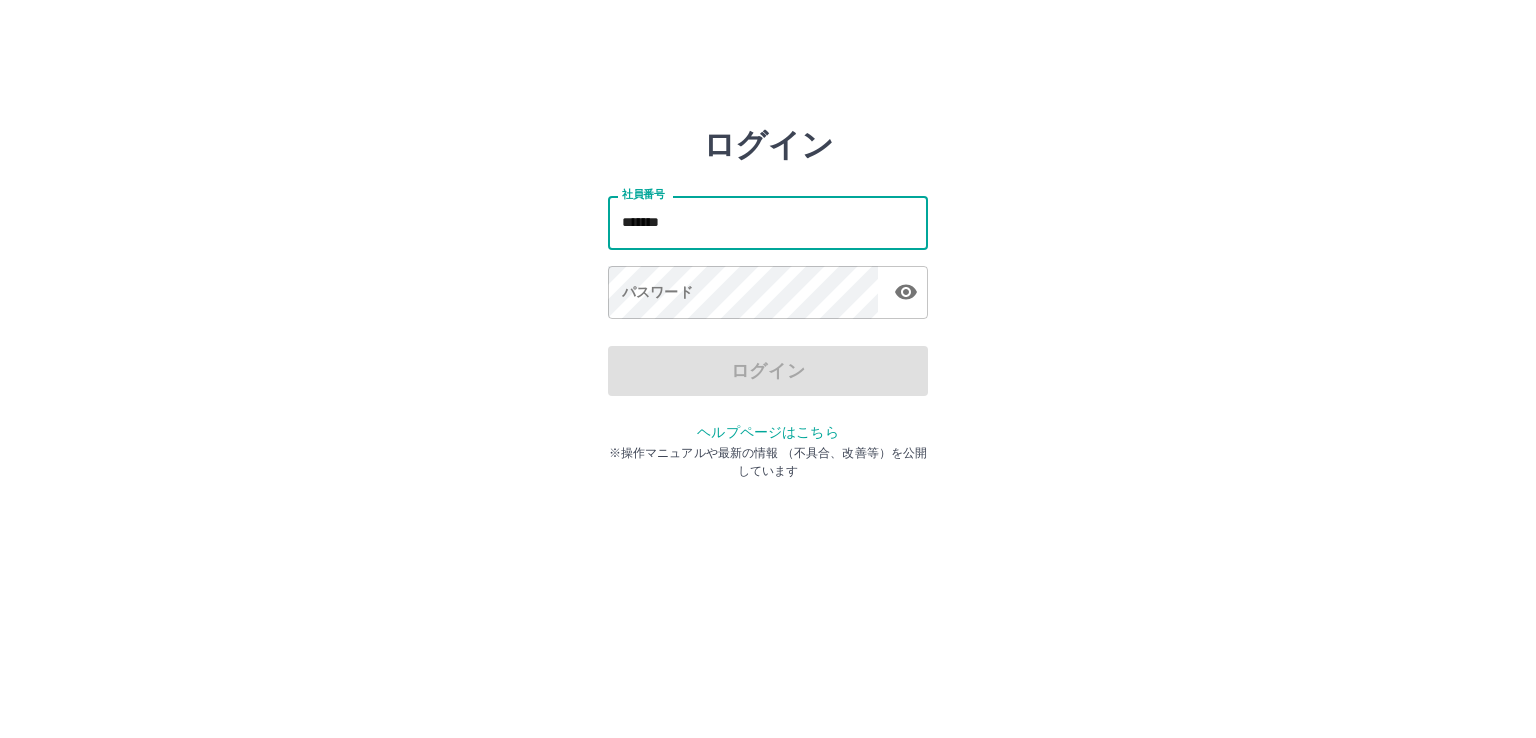 type on "*******" 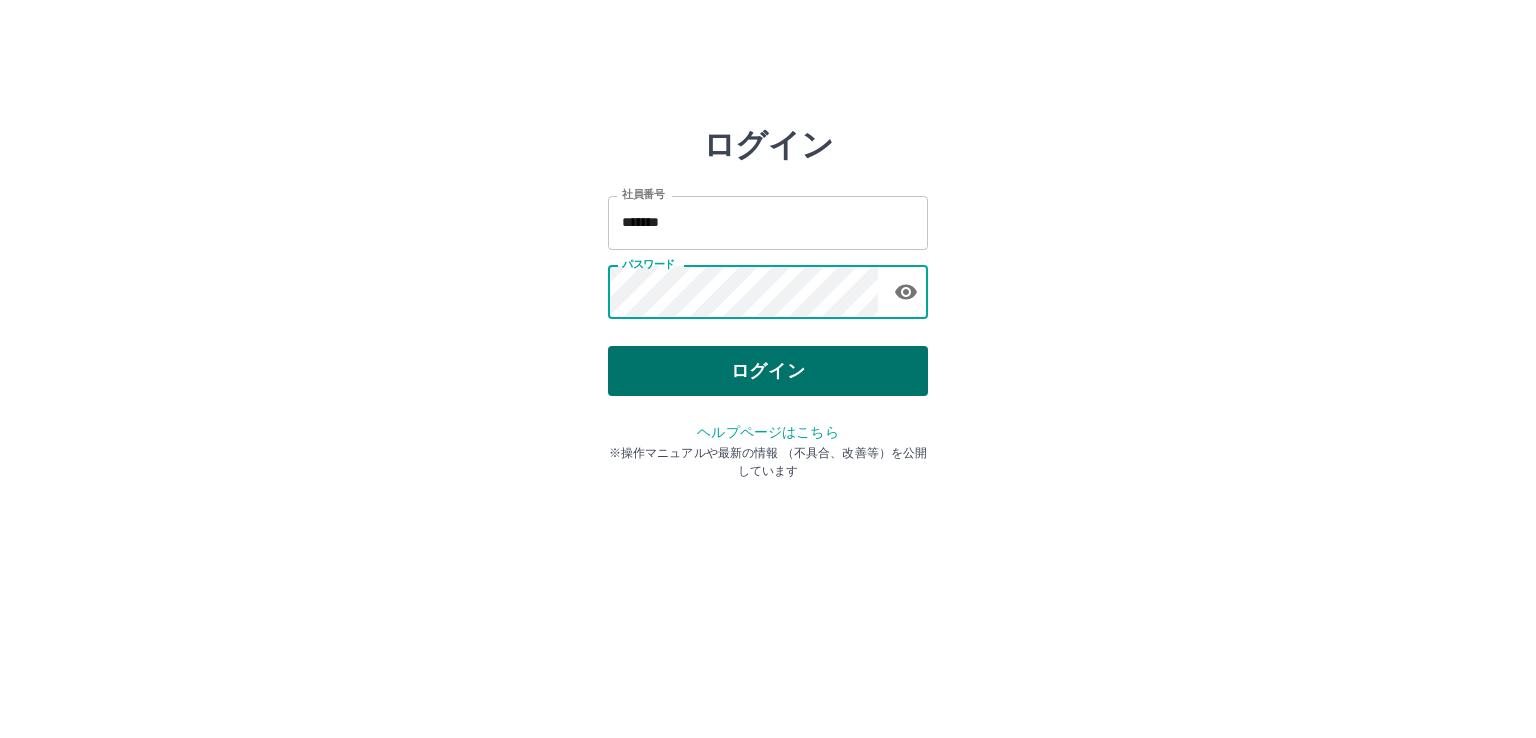 click on "ログイン" at bounding box center (768, 371) 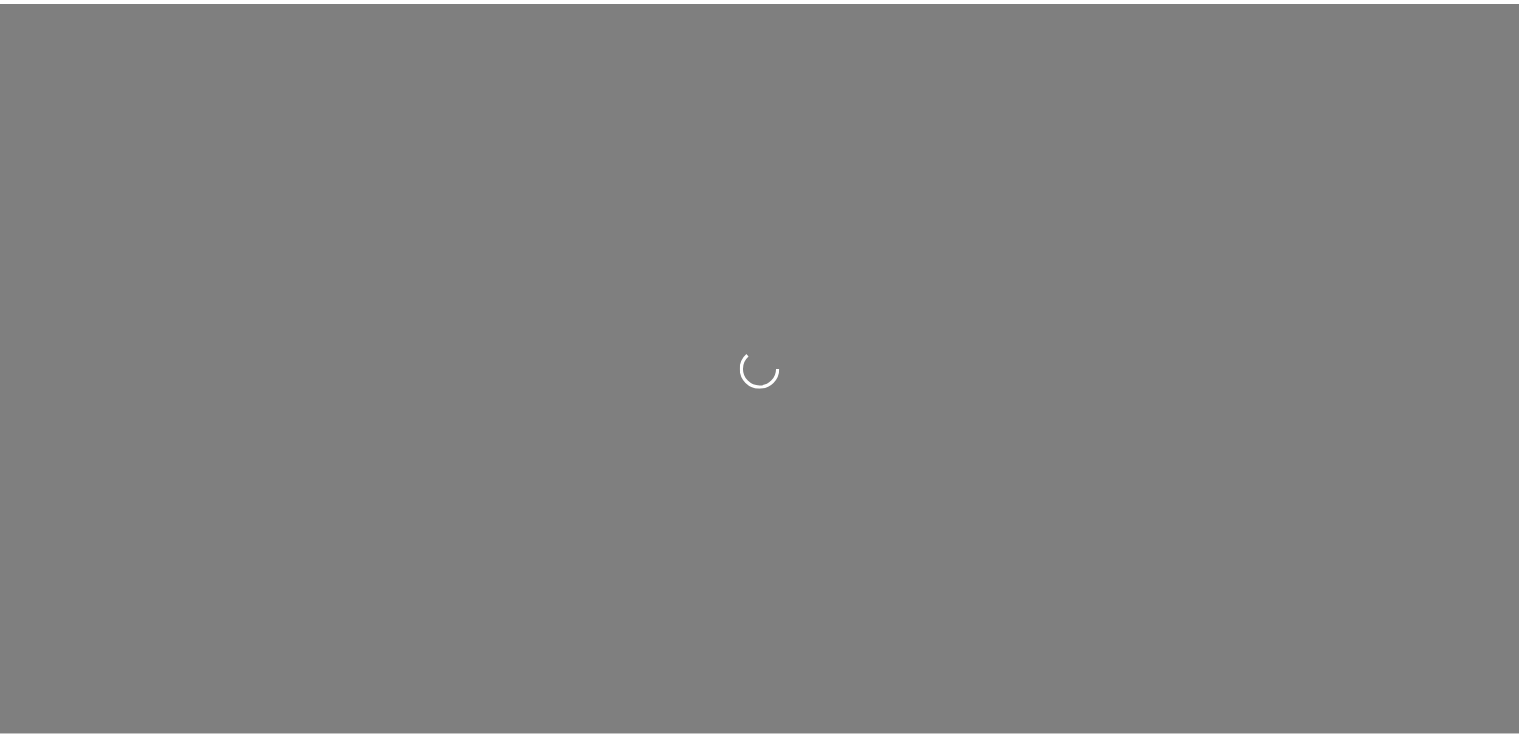 scroll, scrollTop: 0, scrollLeft: 0, axis: both 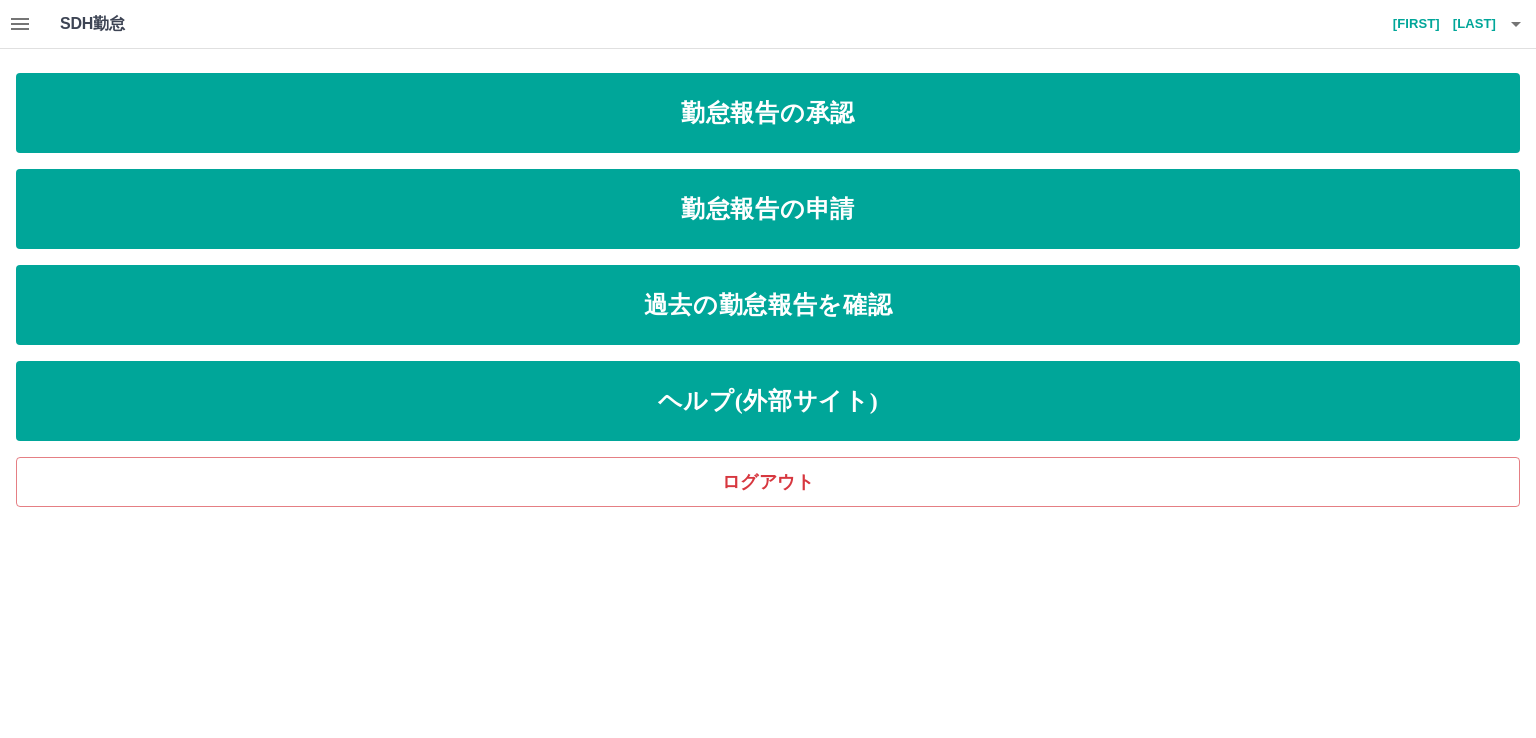 click at bounding box center (20, 24) 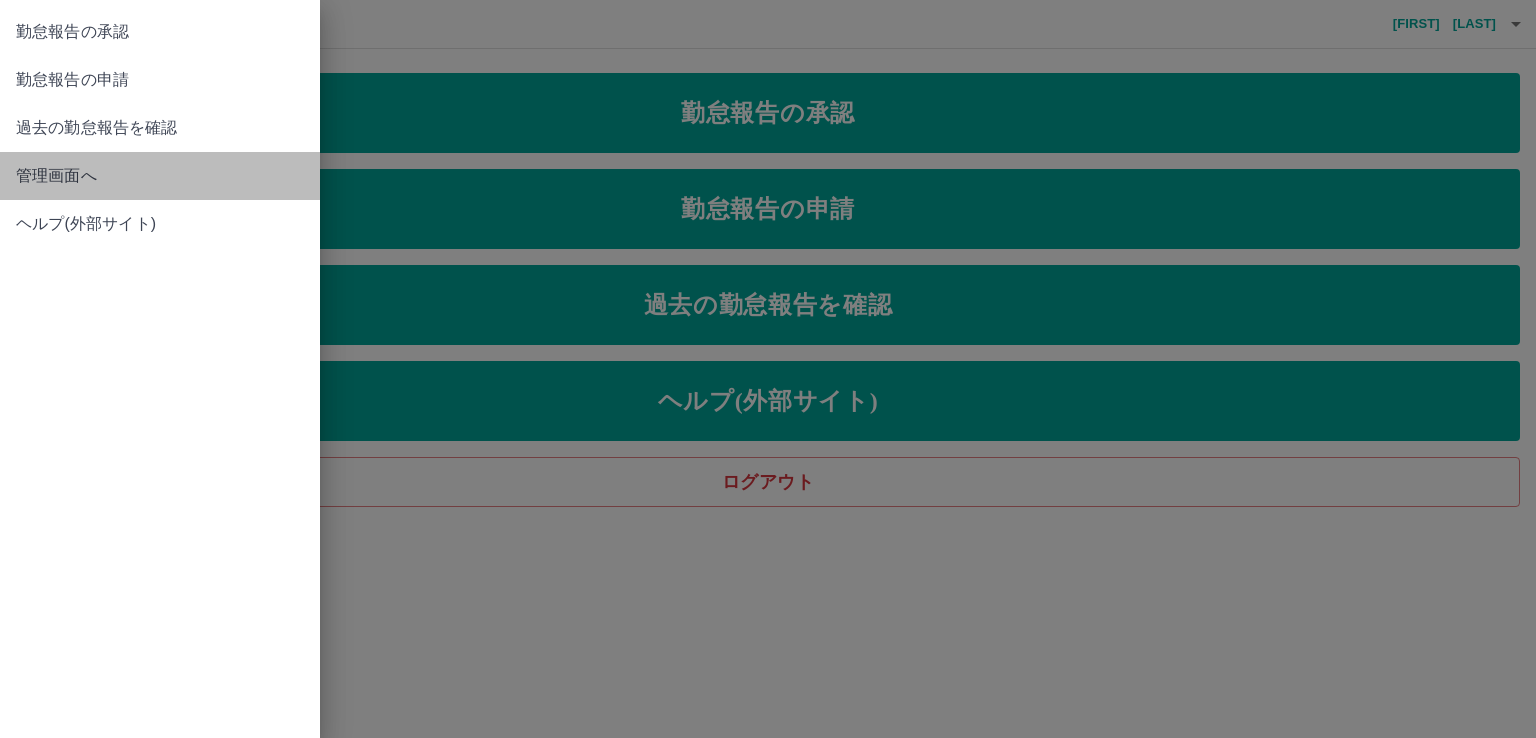 click on "管理画面へ" at bounding box center (160, 32) 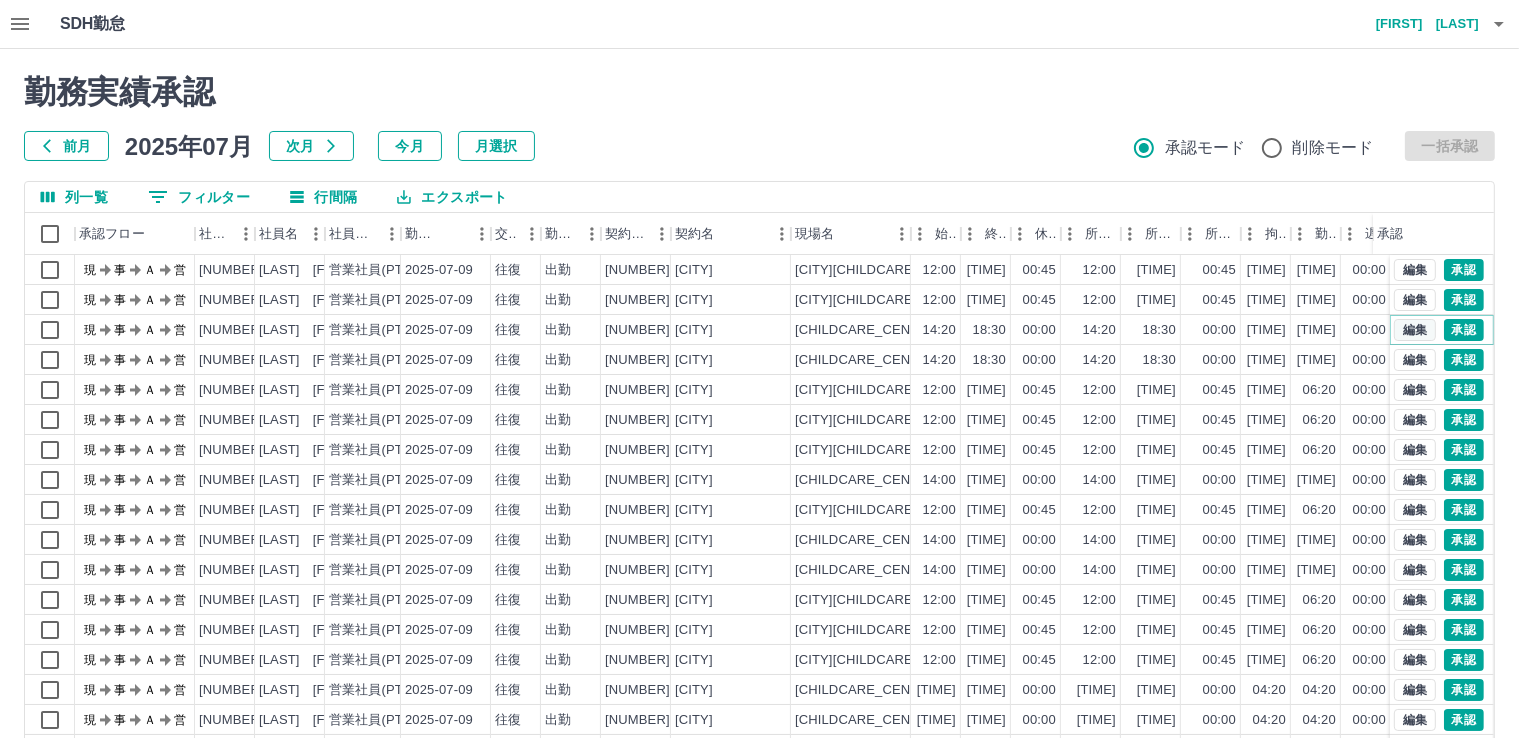 click on "編集" at bounding box center (1415, 330) 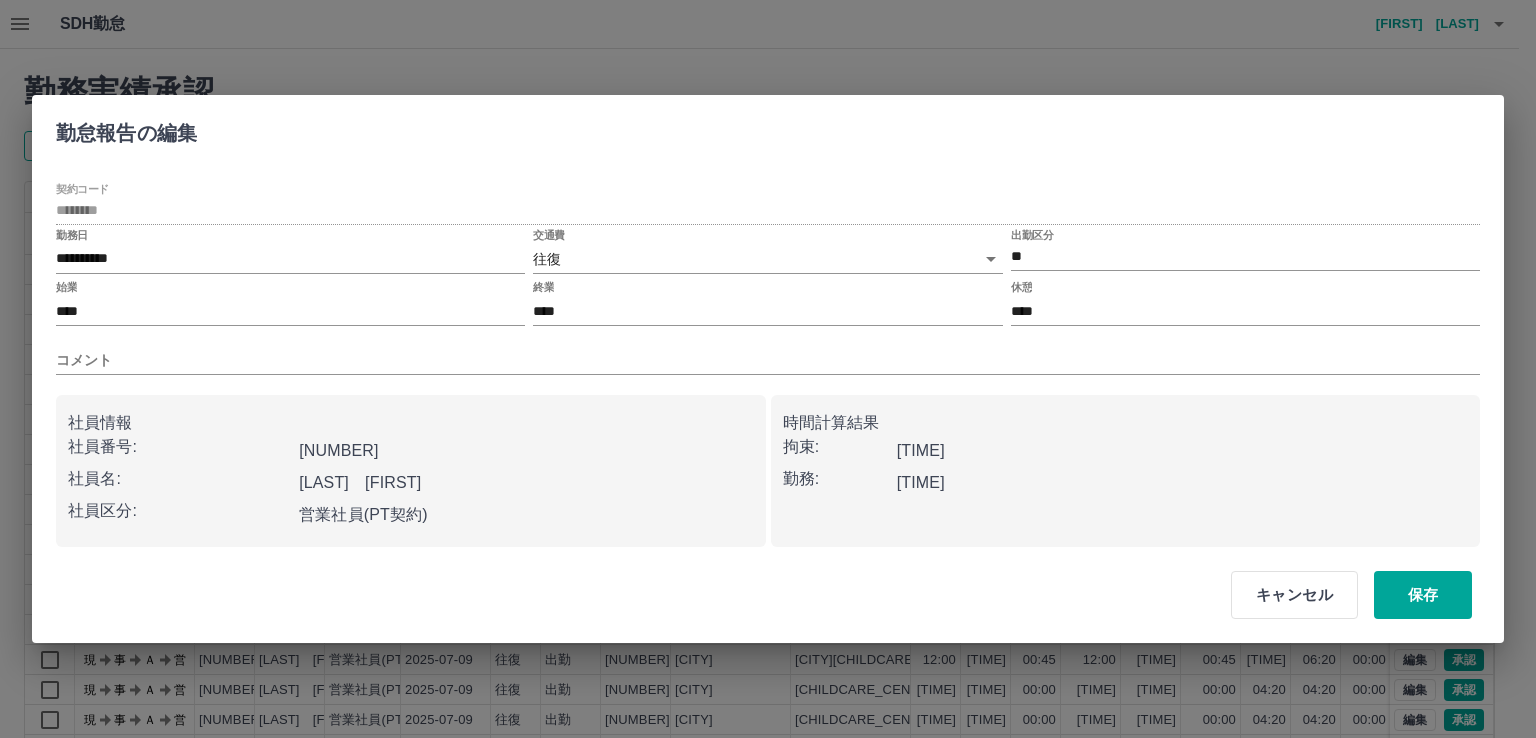 click on "SDH勤怠 [FIRST]　[LAST] 勤務実績承認 前月 2025年07月 次月 今月 月選択 承認モード 削除モード 一括承認 列一覧 0 フィルター 行間隔 エクスポート 承認フロー 社員番号 社員名 社員区分 勤務日 交通費 勤務区分 契約コード 契約名 現場名 始業 終業 休憩 所定開始 所定終業 所定休憩 拘束 勤務 遅刻等 コメント ステータス 承認 現 事 Ａ 営 [NUMBER] [LAST]　[FIRST] 営業社員(PT契約) [DATE] 往復 出勤 [NUMBER] [CITY] [CHILDCARE_CENTER] [TIME] [TIME] [TIME] [TIME] [TIME] [TIME] [TIME] [TIME] [TIME] 全体ミーティング 現場責任者承認待 現 事 Ａ 営 [NUMBER] [LAST]　[FIRST] 営業社員(PT契約) [DATE] 往復 出勤 [NUMBER] [CITY] [CHILDCARE_CENTER] [TIME] [TIME] [TIME] [TIME] [TIME] [TIME] [TIME] [TIME] [TIME] 全体ミーティング 現場責任者承認待 現 事 Ａ 営 [NUMBER] [LAST]　[FIRST]" at bounding box center (768, 422) 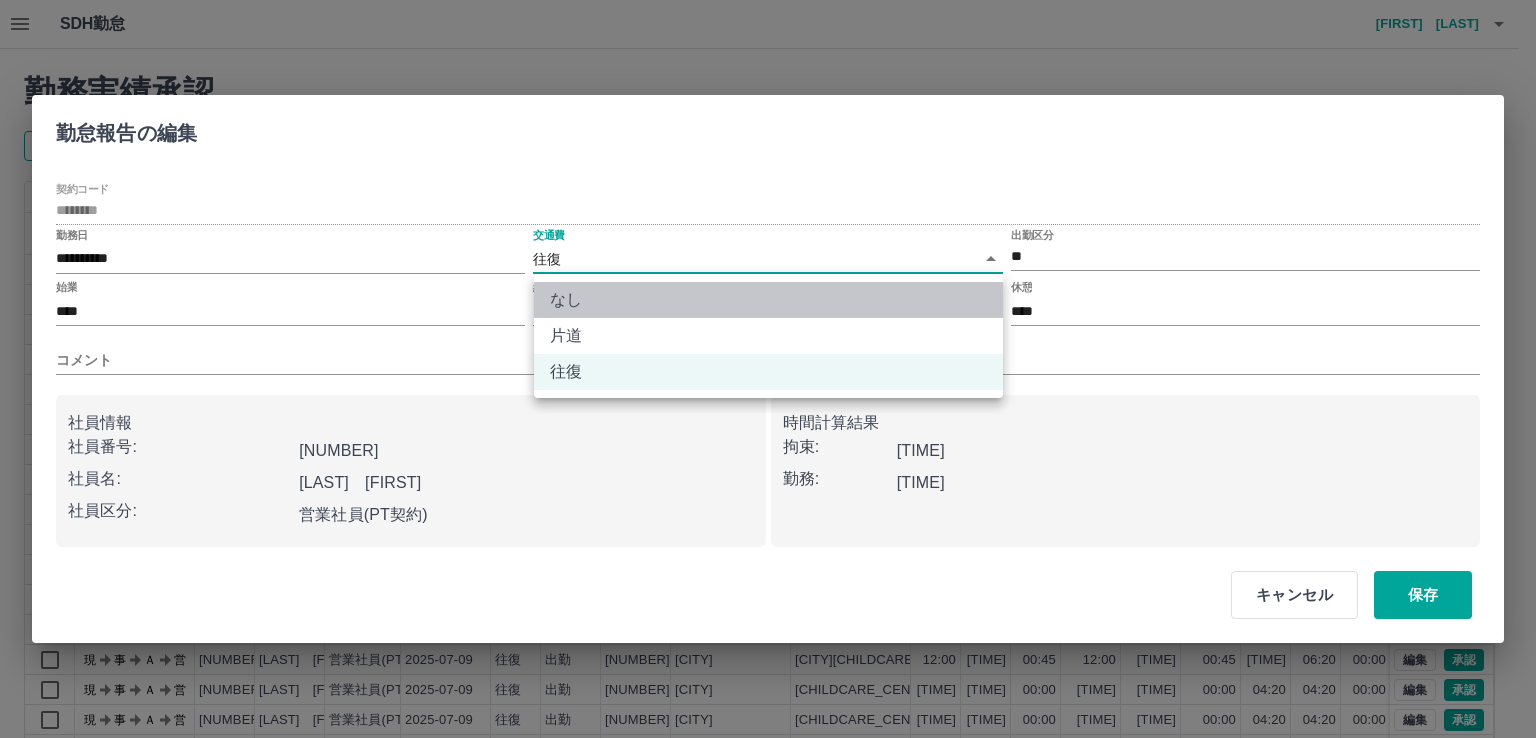 click on "なし" at bounding box center (768, 300) 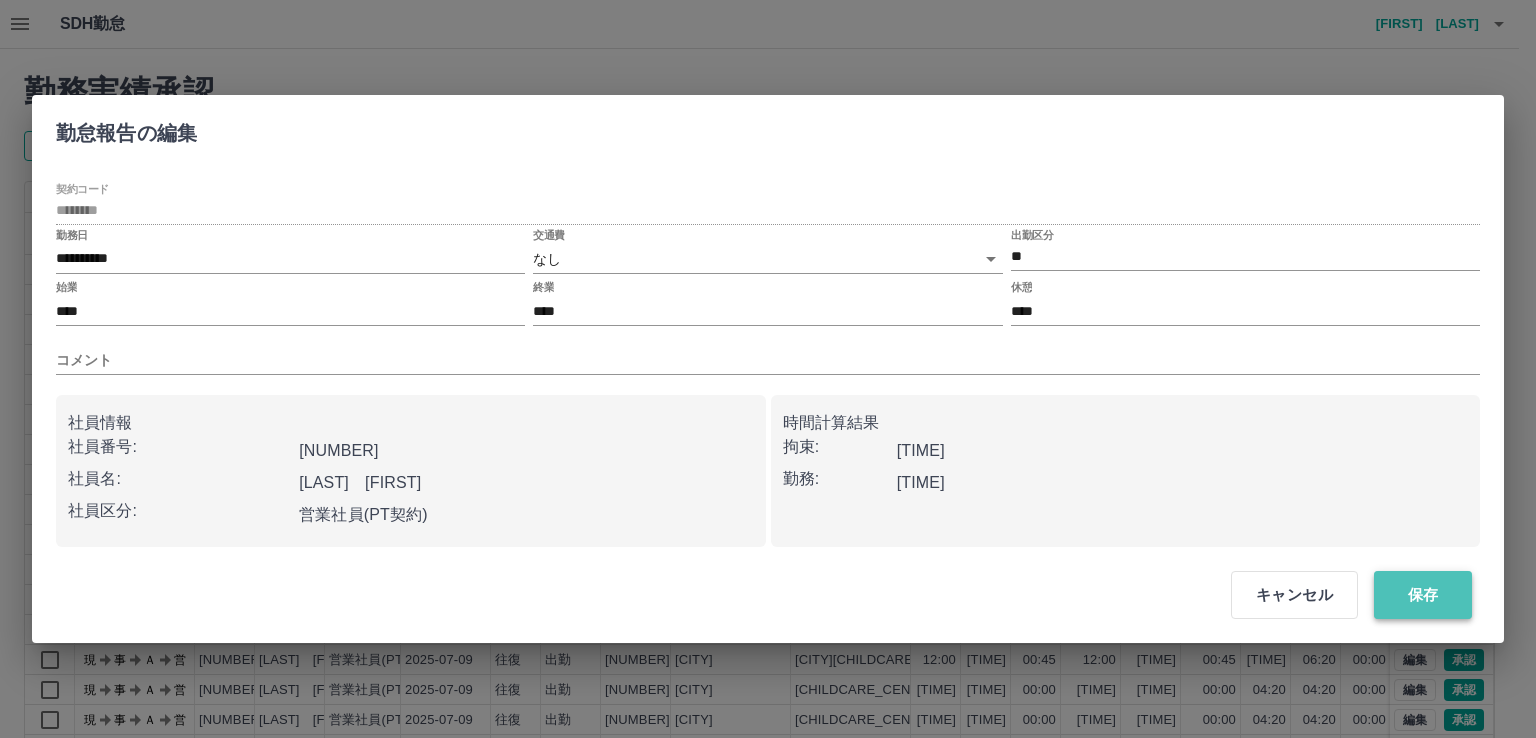 click on "保存" at bounding box center (1423, 595) 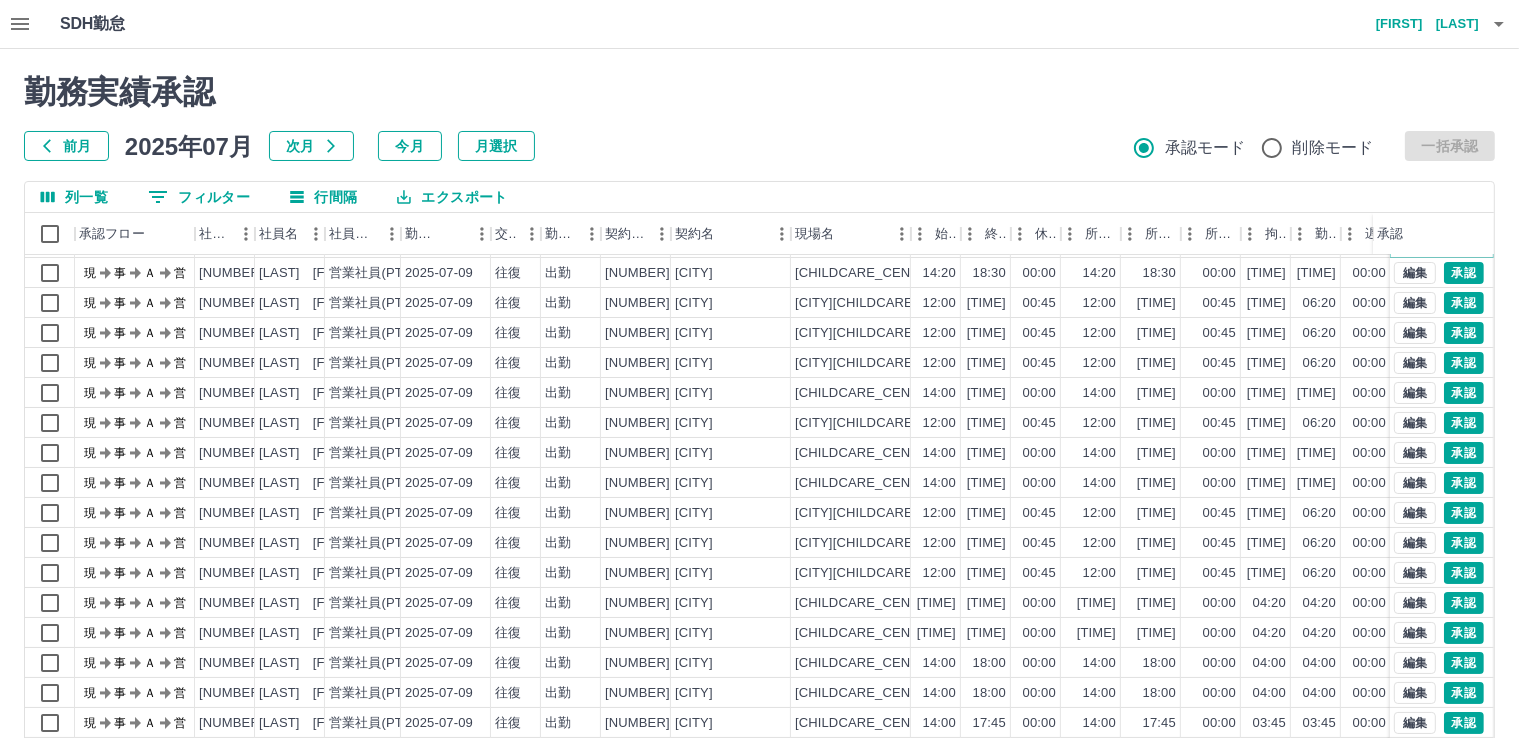 scroll, scrollTop: 103, scrollLeft: 0, axis: vertical 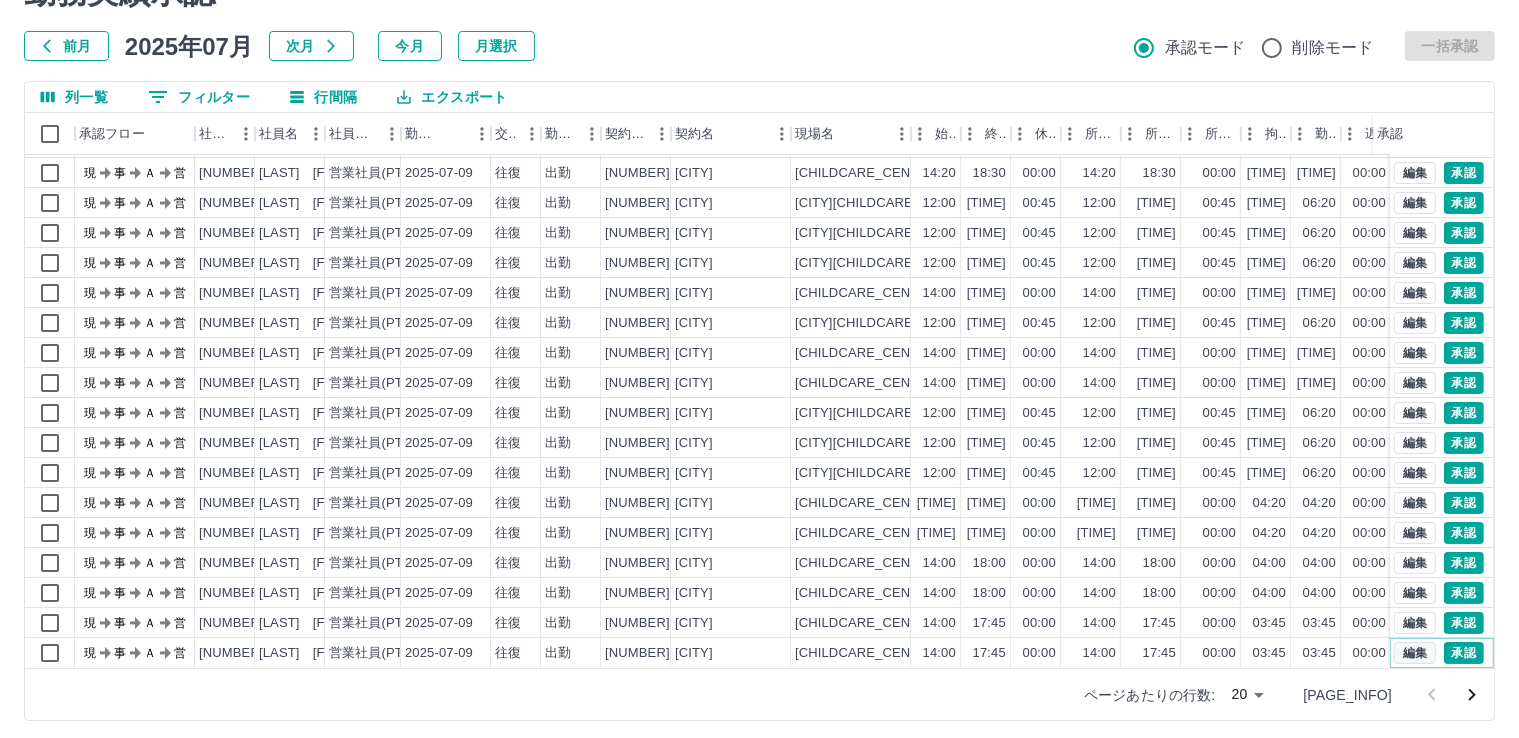 click on "編集" at bounding box center (1415, 653) 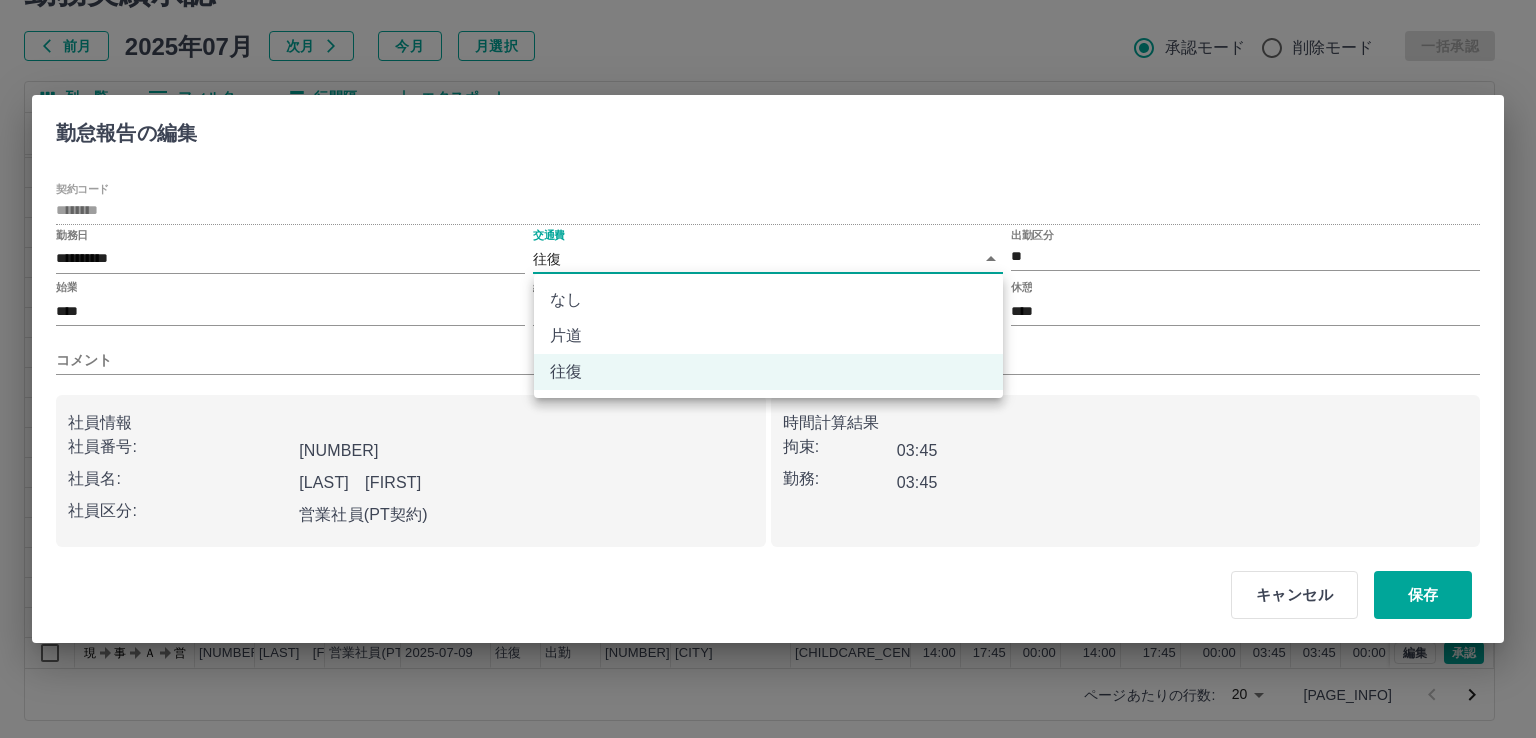 click on "SDH勤怠 [FIRST]　[LAST] 勤務実績承認 前月 2025年07月 次月 今月 月選択 承認モード 削除モード 一括承認 列一覧 0 フィルター 行間隔 エクスポート 承認フロー 社員番号 社員名 社員区分 勤務日 交通費 勤務区分 契約コード 契約名 現場名 始業 終業 休憩 所定開始 所定終業 所定休憩 拘束 勤務 遅刻等 コメント ステータス 承認 現 事 Ａ 営 [NUMBER] [LAST]　[FIRST] 営業社員(PT契約) [DATE] 往復 出勤 [NUMBER] [CITY] [CHILDCARE_CENTER] [TIME] [TIME] [TIME] [TIME] [TIME] [TIME] [TIME] [TIME] [TIME] 全体ミーティング 現場責任者承認待 現 事 Ａ 営 [NUMBER] [LAST]　[FIRST] 営業社員(PT契約) [DATE] 往復 出勤 [NUMBER] [CITY] [CHILDCARE_CENTER] [TIME] [TIME] [TIME] [TIME] [TIME] [TIME] [TIME] [TIME] [TIME] 現場責任者承認待 現 事 Ａ 営 [NUMBER] [LAST]　[FIRST]" at bounding box center [768, 322] 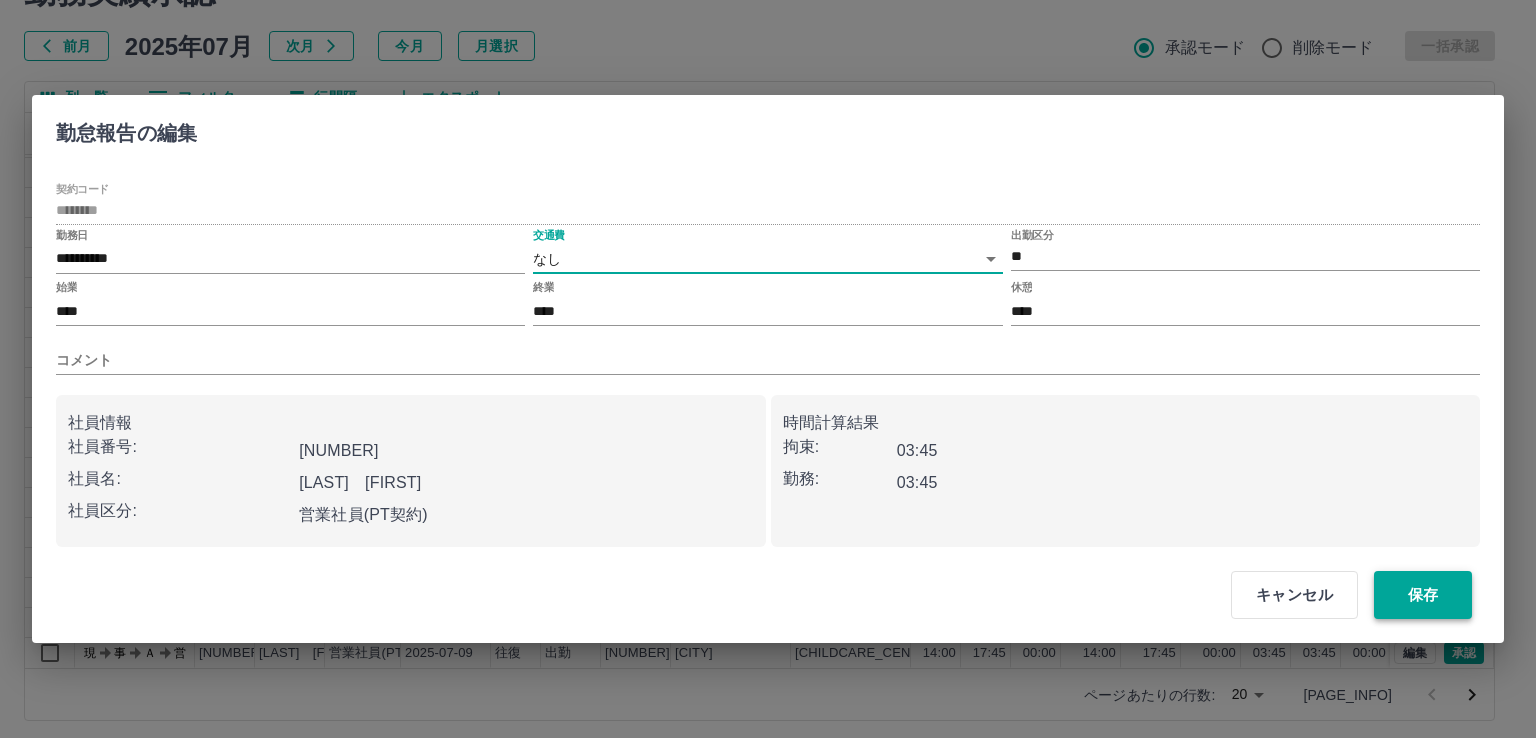 click on "保存" at bounding box center (1423, 595) 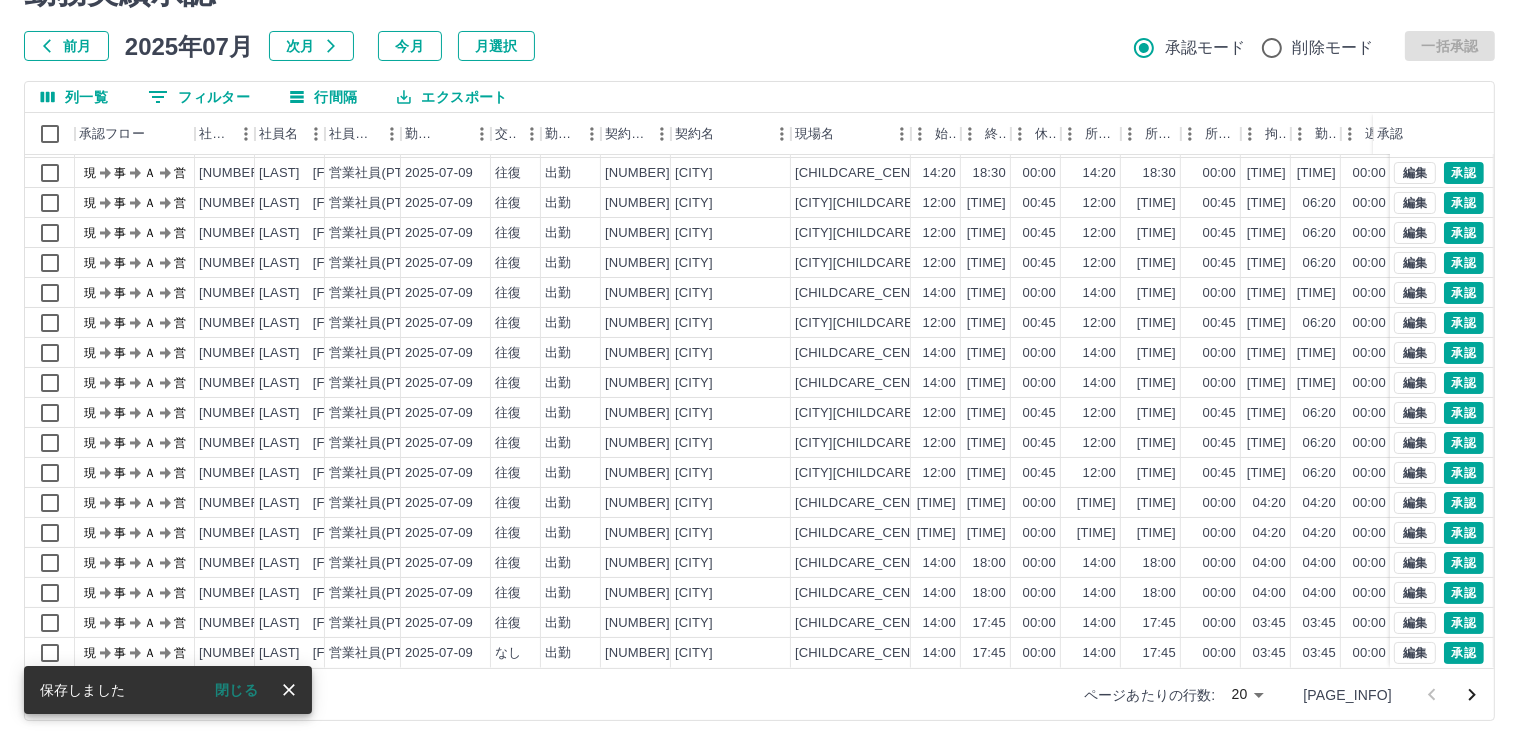 click on "SDH勤怠 [FIRST]　[LAST] 勤務実績承認 前月 2025年07月 次月 今月 月選択 承認モード 削除モード 一括承認 列一覧 0 フィルター 行間隔 エクスポート 承認フロー 社員番号 社員名 社員区分 勤務日 交通費 勤務区分 契約コード 契約名 現場名 始業 終業 休憩 所定開始 所定終業 所定休憩 拘束 勤務 遅刻等 コメント ステータス 承認 現 事 Ａ 営 [NUMBER] [LAST]　[FIRST] 営業社員(PT契約) [DATE] 往復 出勤 [NUMBER] [CITY] [CHILDCARE_CENTER] [TIME] [TIME] [TIME] [TIME] [TIME] [TIME] [TIME] [TIME] [TIME] 全体ミーティング 現場責任者承認待 現 事 Ａ 営 [NUMBER] [LAST]　[FIRST] 営業社員(PT契約) [DATE] 往復 出勤 [NUMBER] [CITY] [CHILDCARE_CENTER] [TIME] [TIME] [TIME] [TIME] [TIME] [TIME] [TIME] [TIME] [TIME] 現場責任者承認待 現 事 Ａ 営 [NUMBER] [LAST]　[FIRST]" at bounding box center [759, 322] 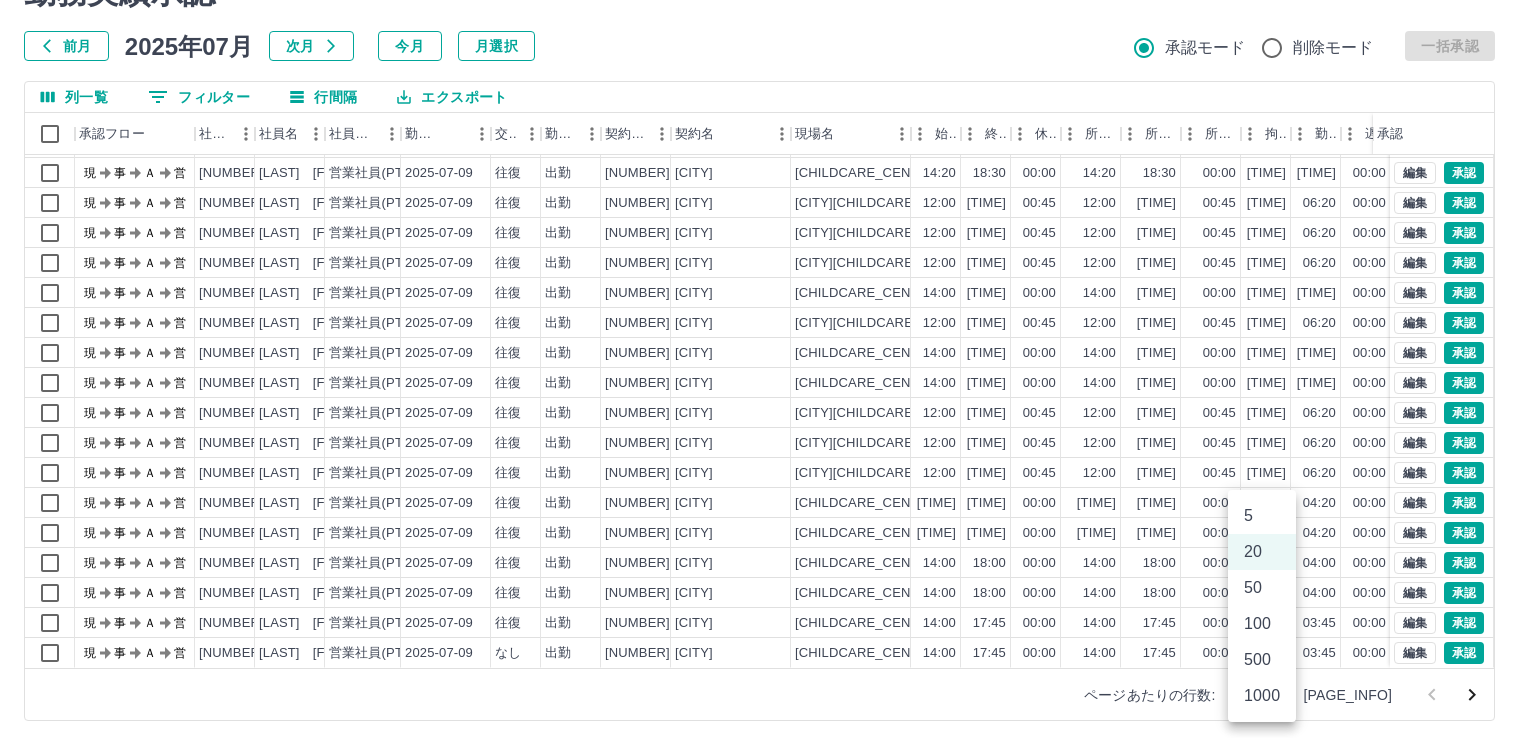 click on "50" at bounding box center [1262, 588] 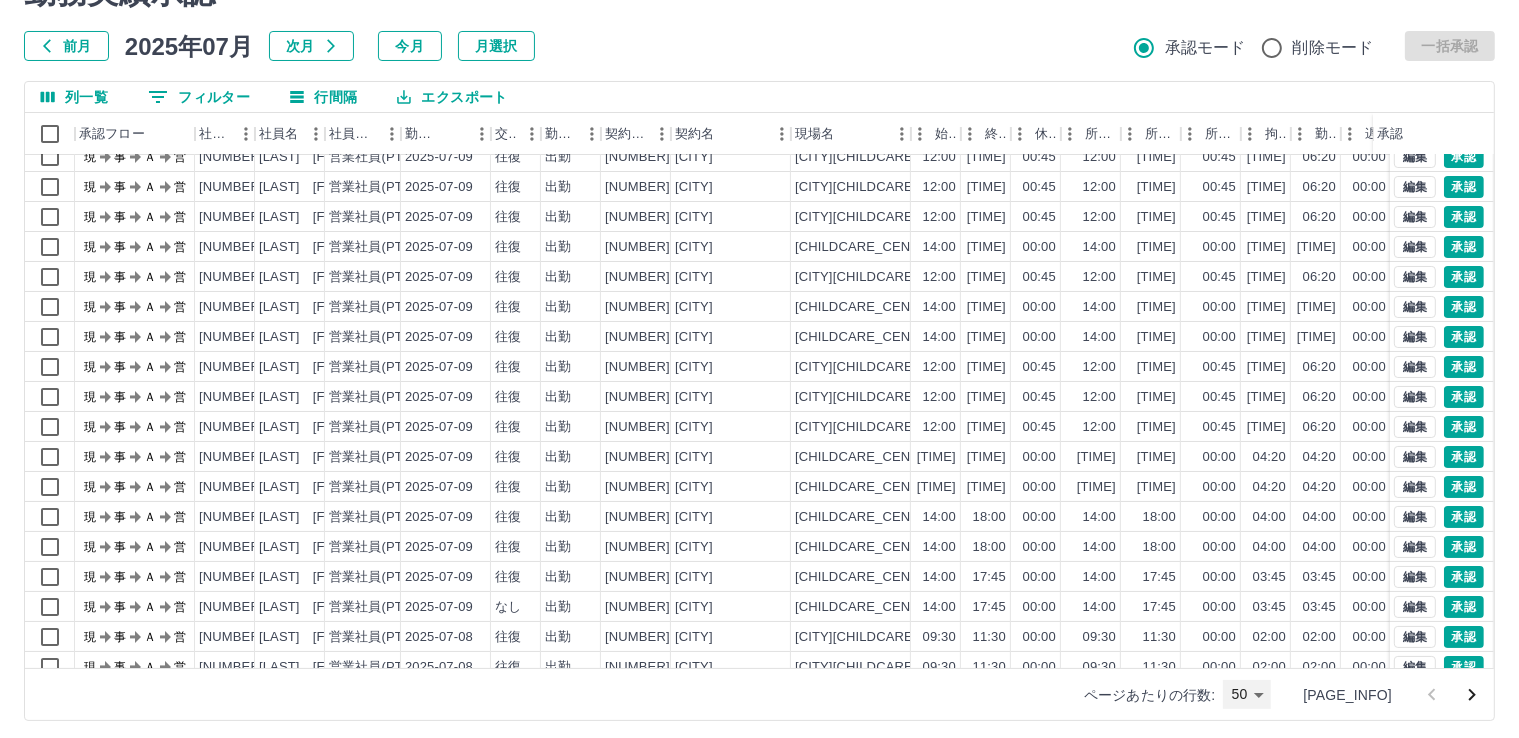 scroll, scrollTop: 0, scrollLeft: 0, axis: both 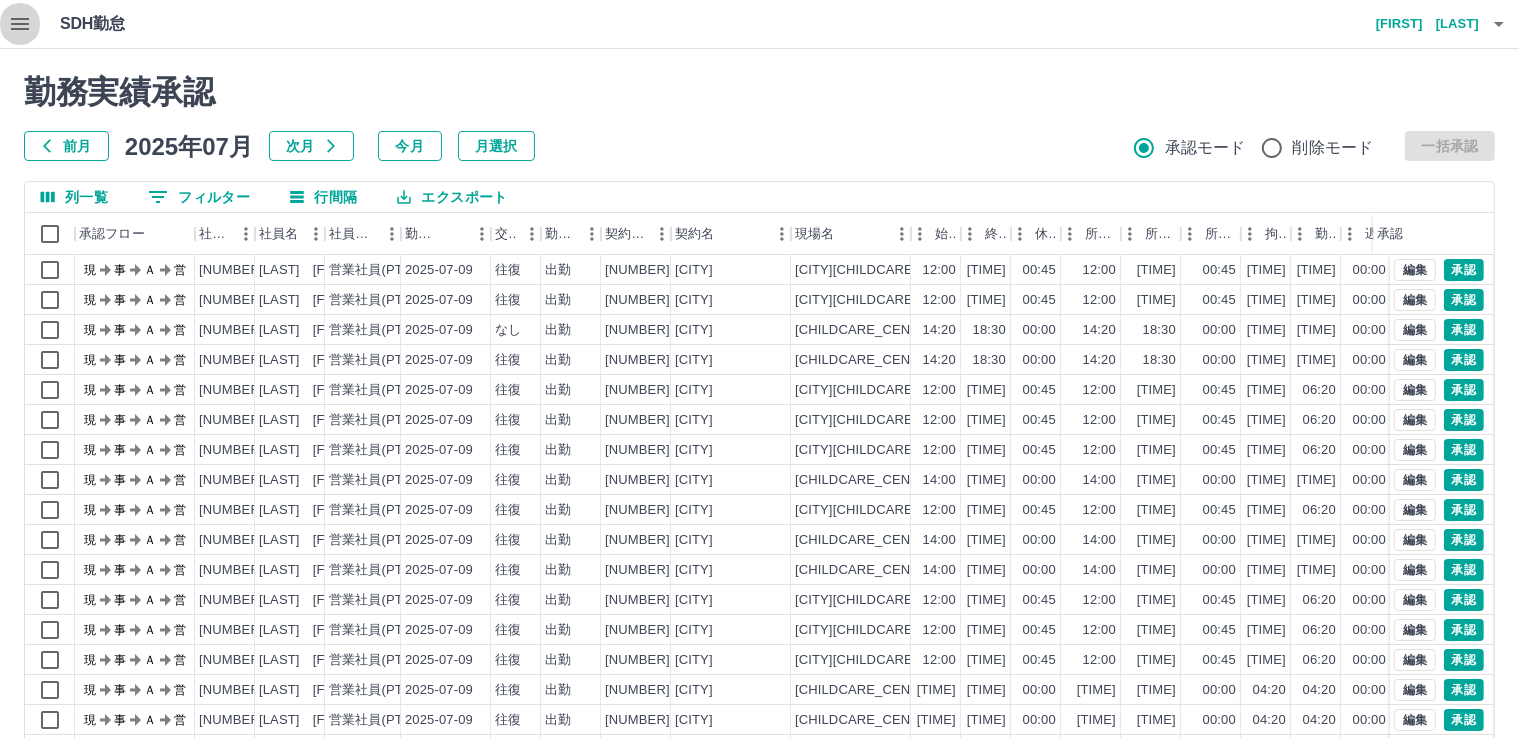 click at bounding box center [20, 24] 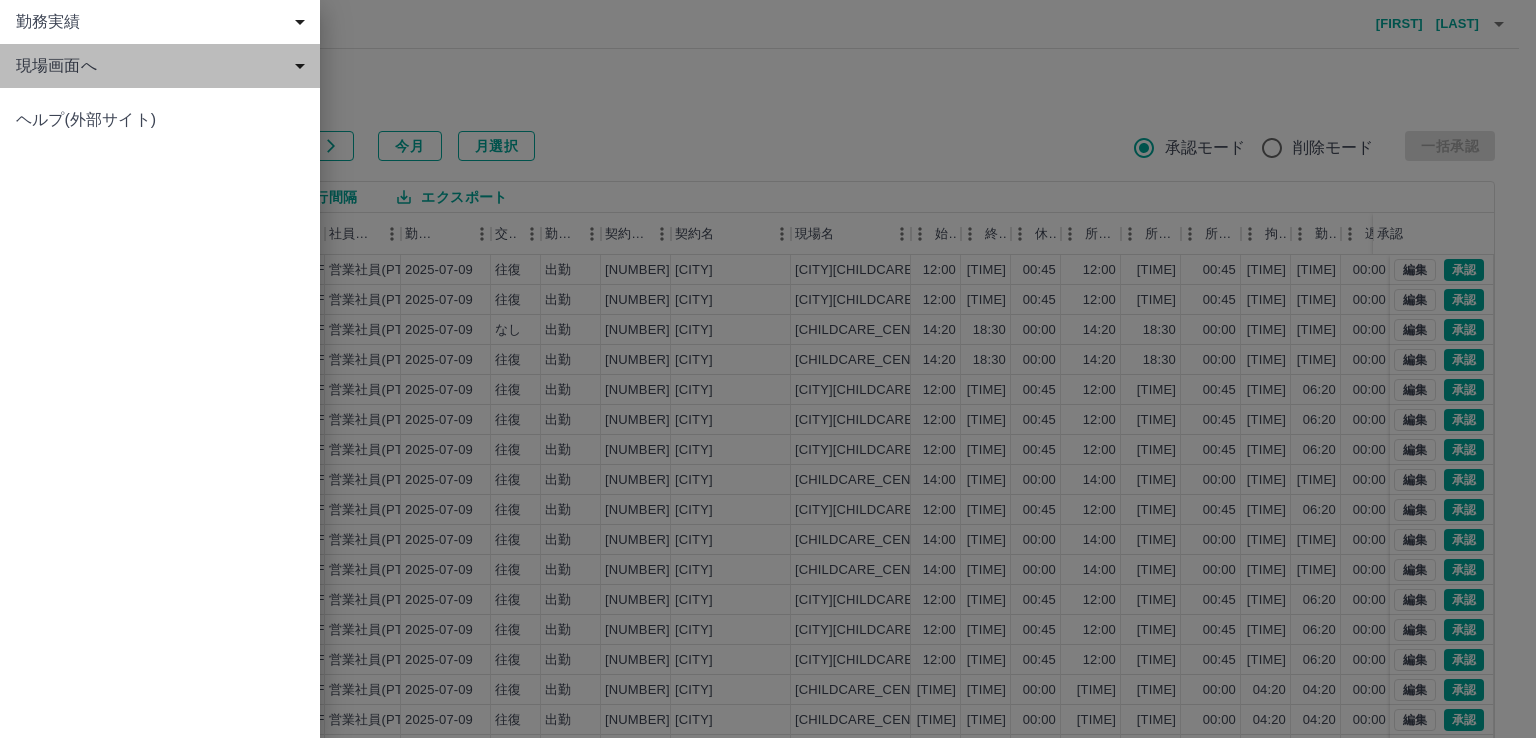 click on "現場画面へ" at bounding box center [160, 22] 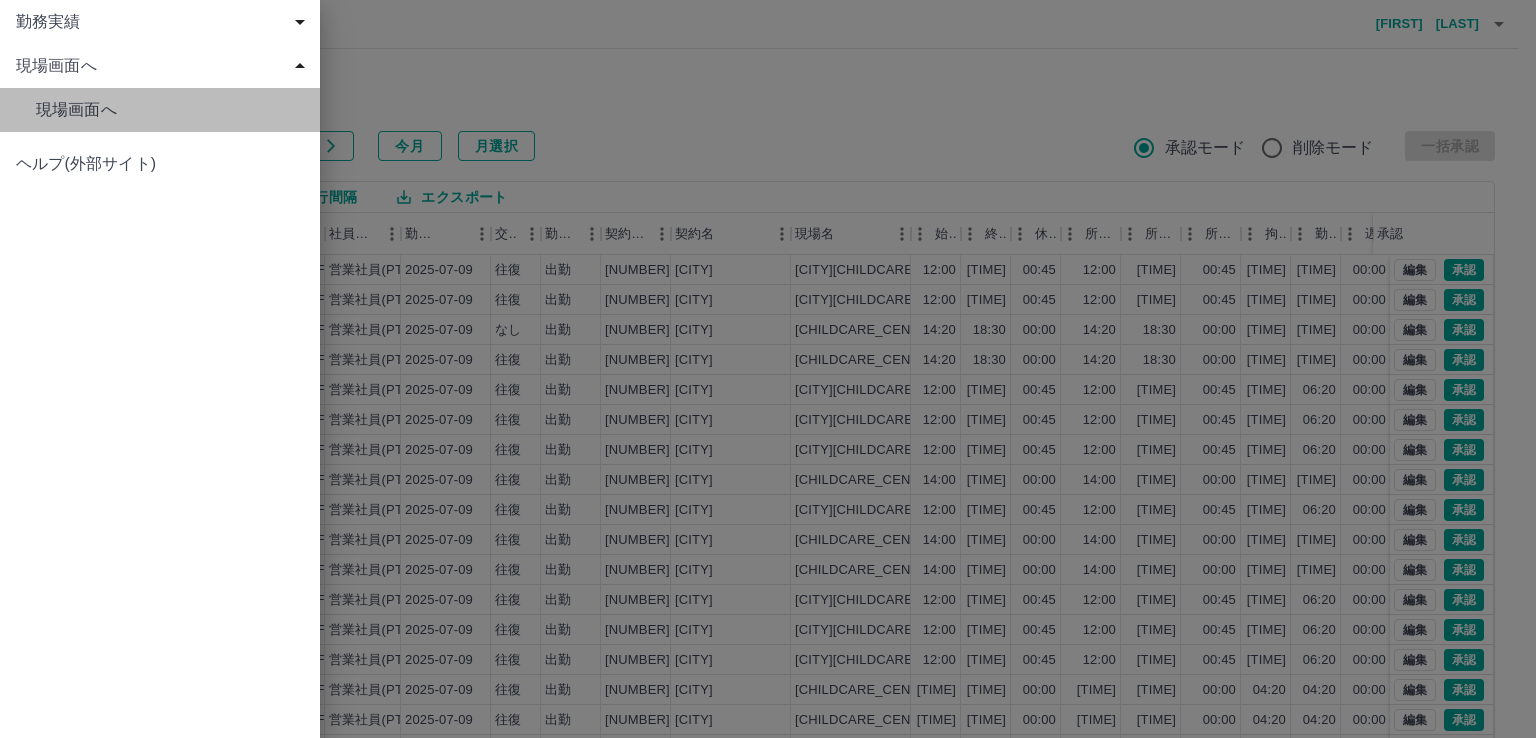click on "現場画面へ" at bounding box center [170, 110] 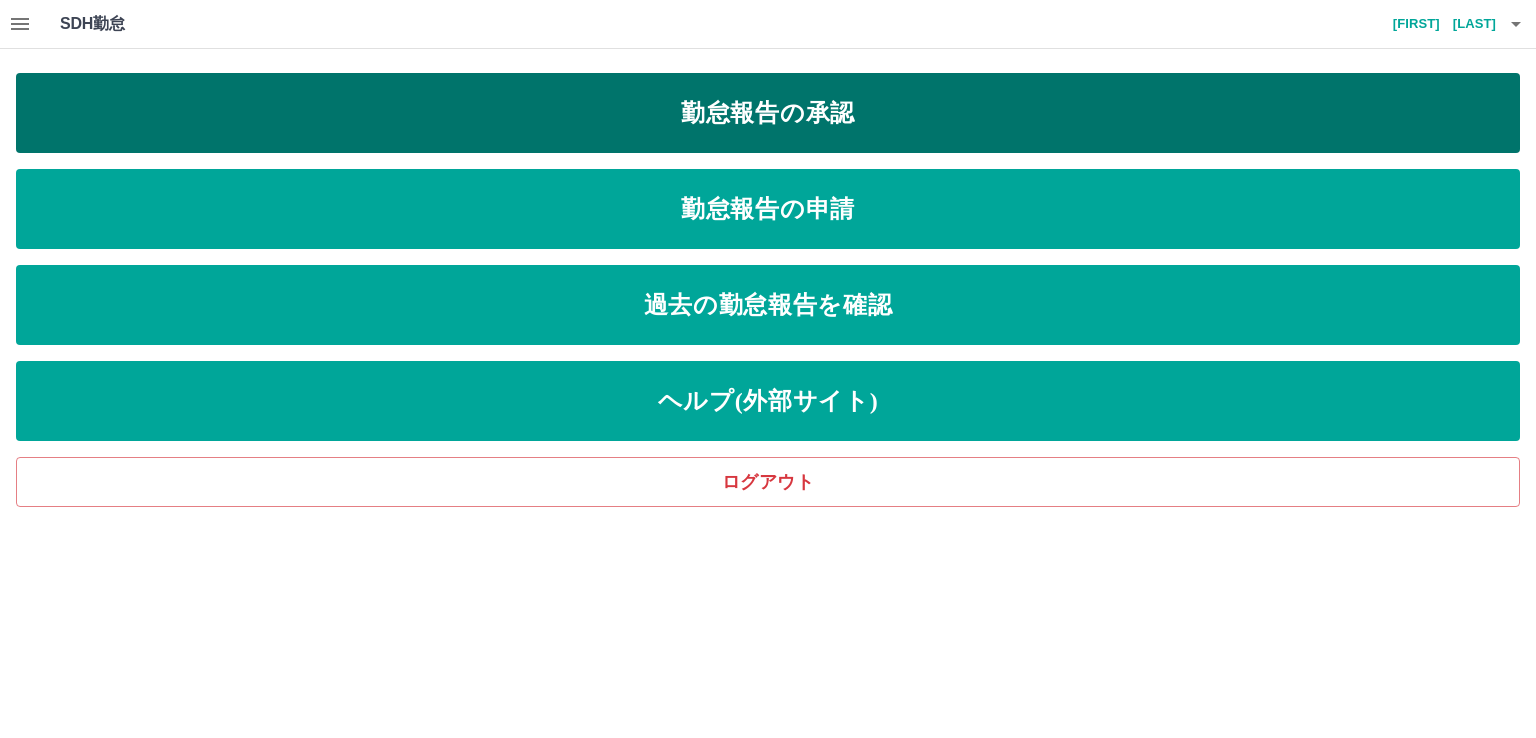 click on "勤怠報告の承認" at bounding box center (768, 113) 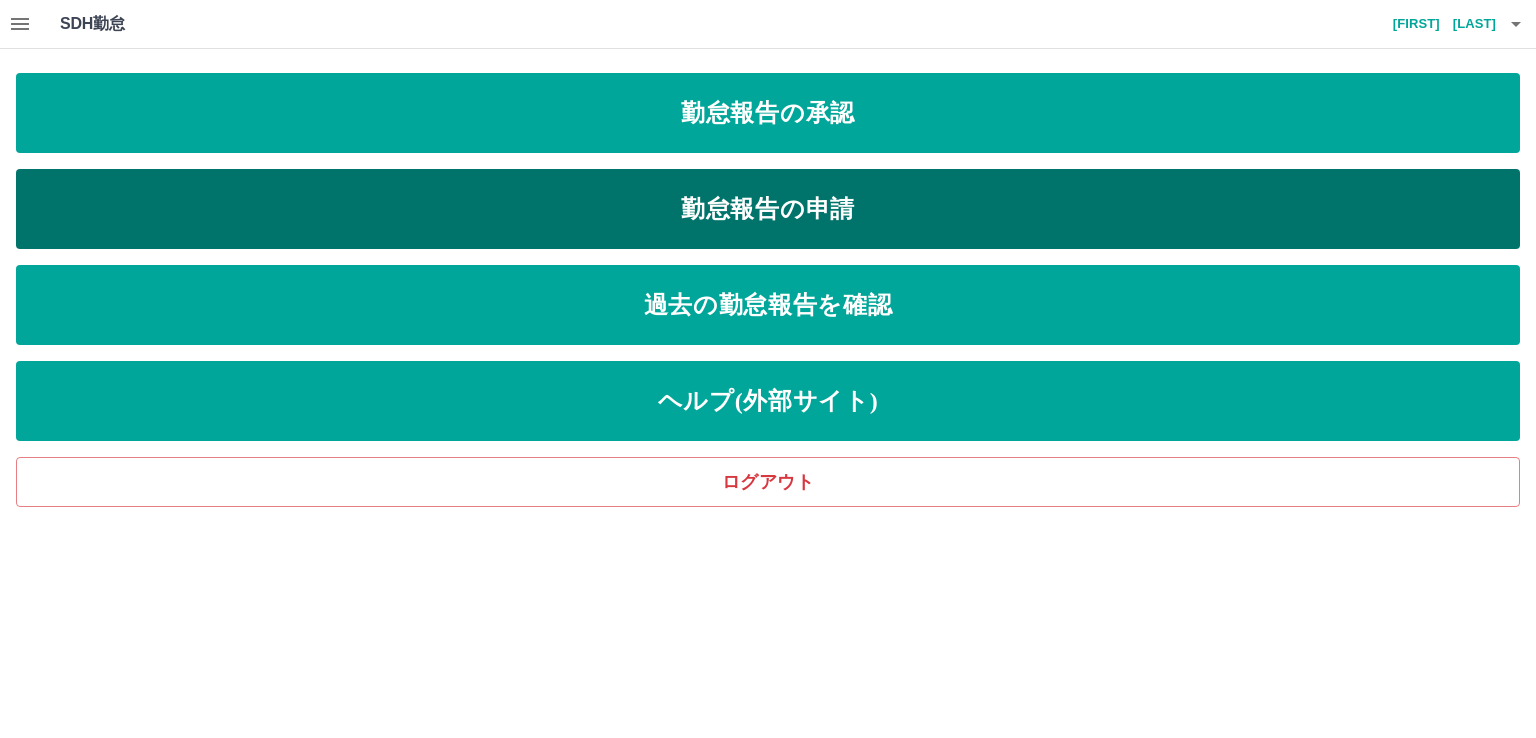 click on "勤怠報告の申請" at bounding box center (768, 113) 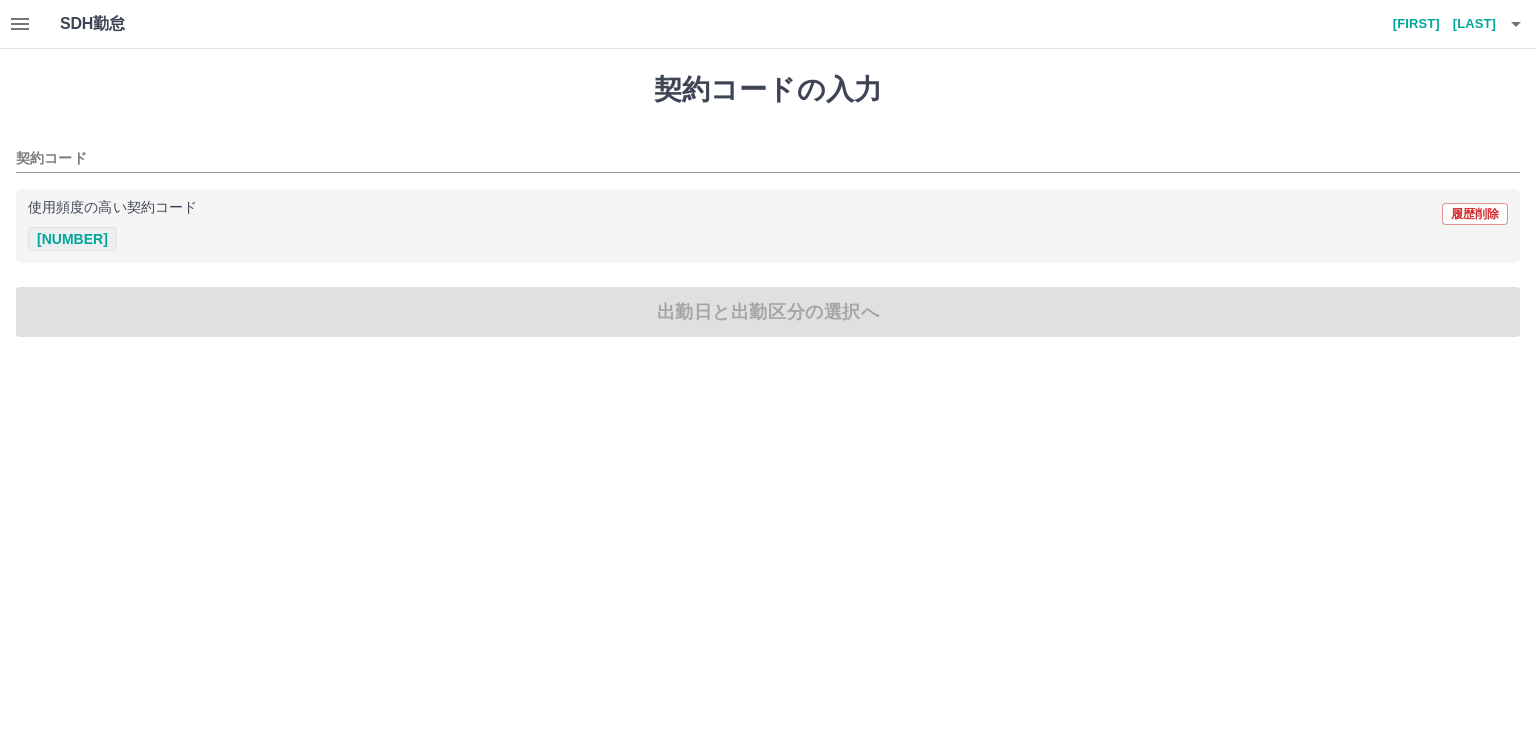 click on "[NUMBER]" at bounding box center [72, 239] 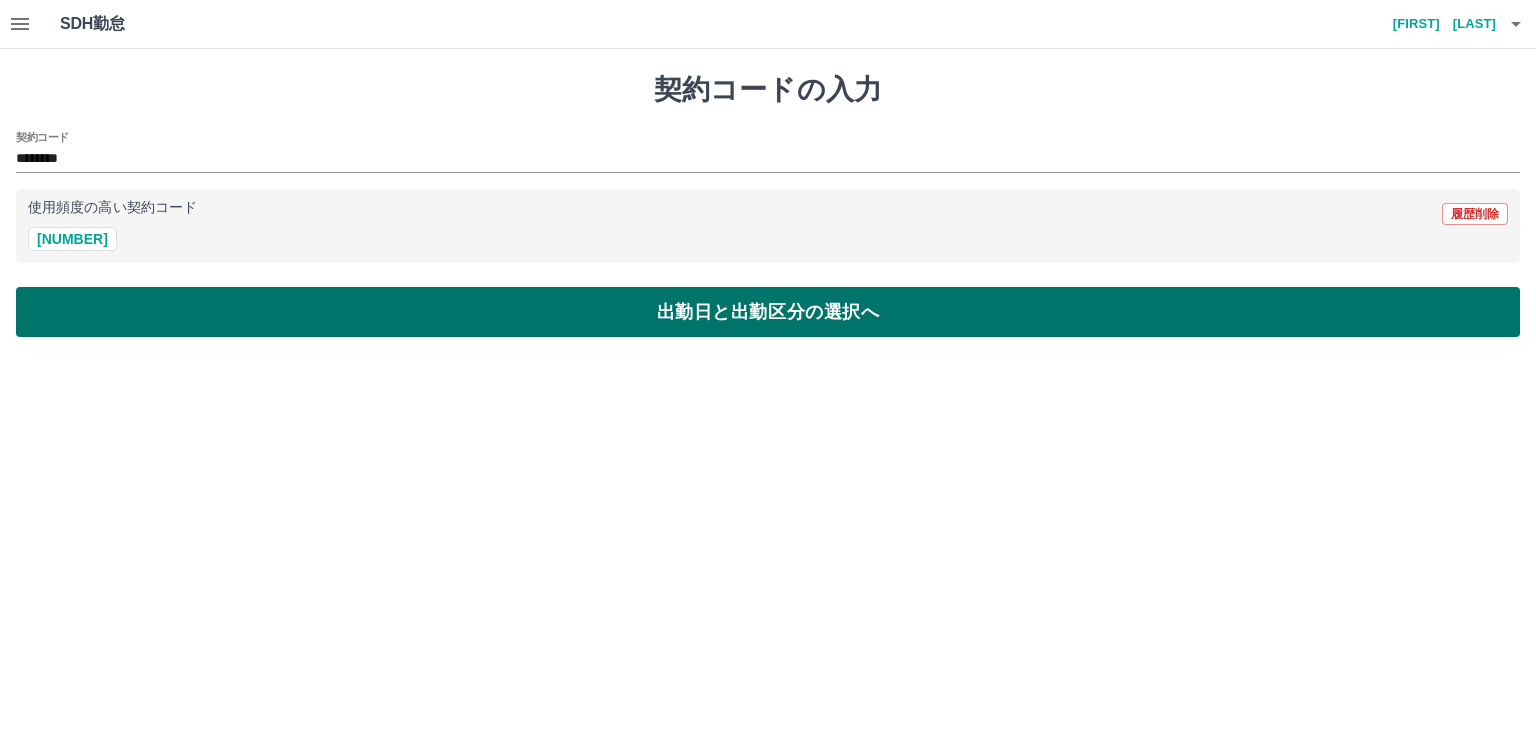 click on "出勤日と出勤区分の選択へ" at bounding box center (768, 312) 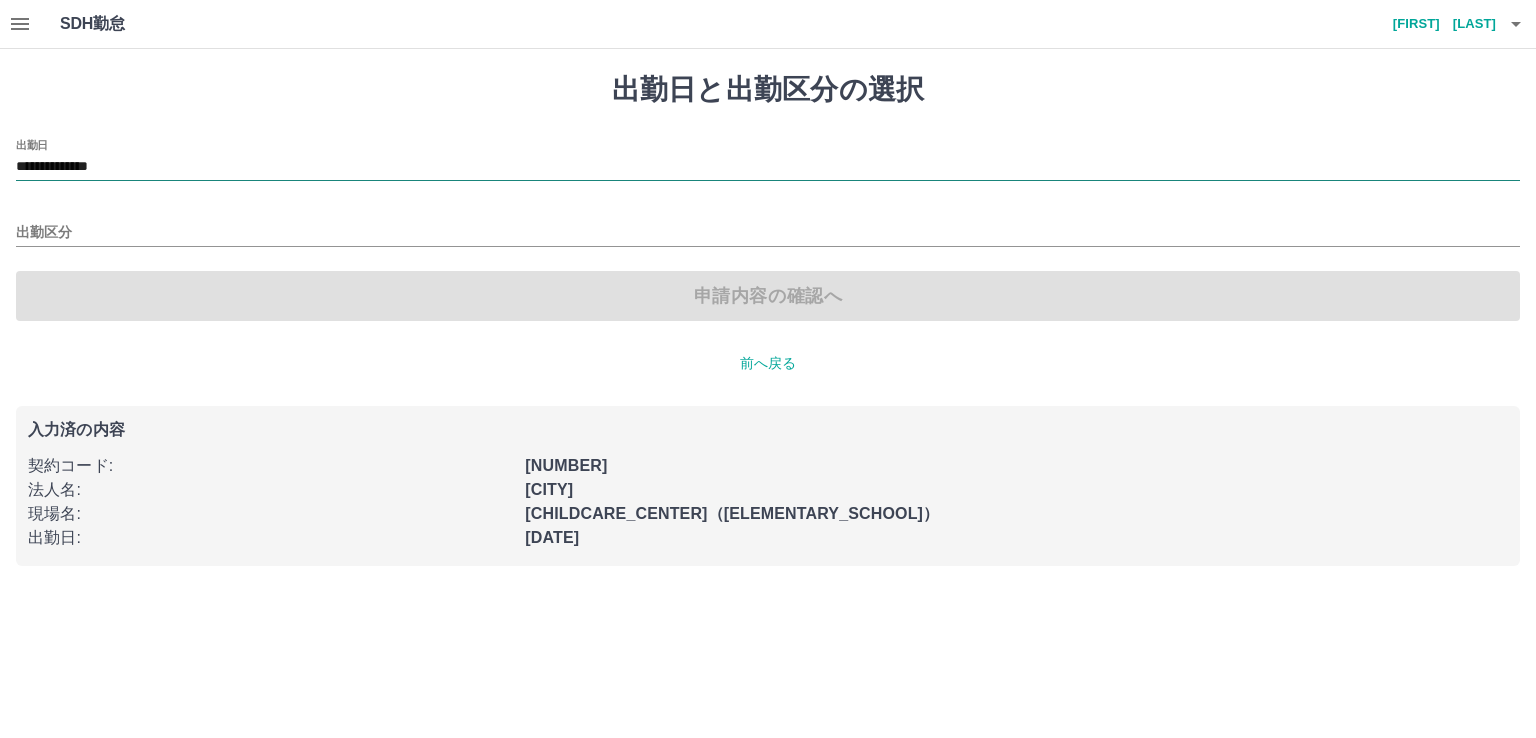 click on "**********" at bounding box center (768, 167) 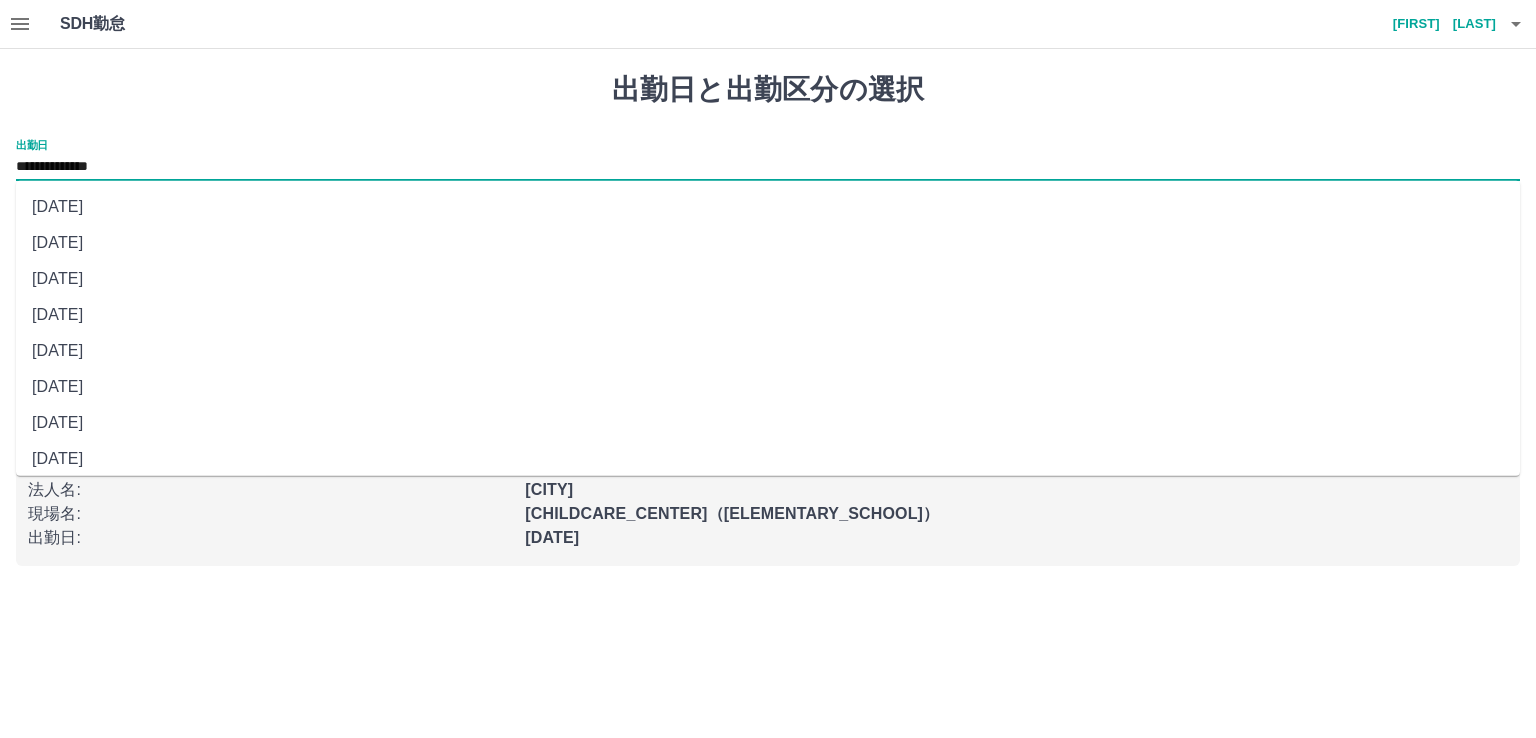 click on "[DATE]" at bounding box center [768, 279] 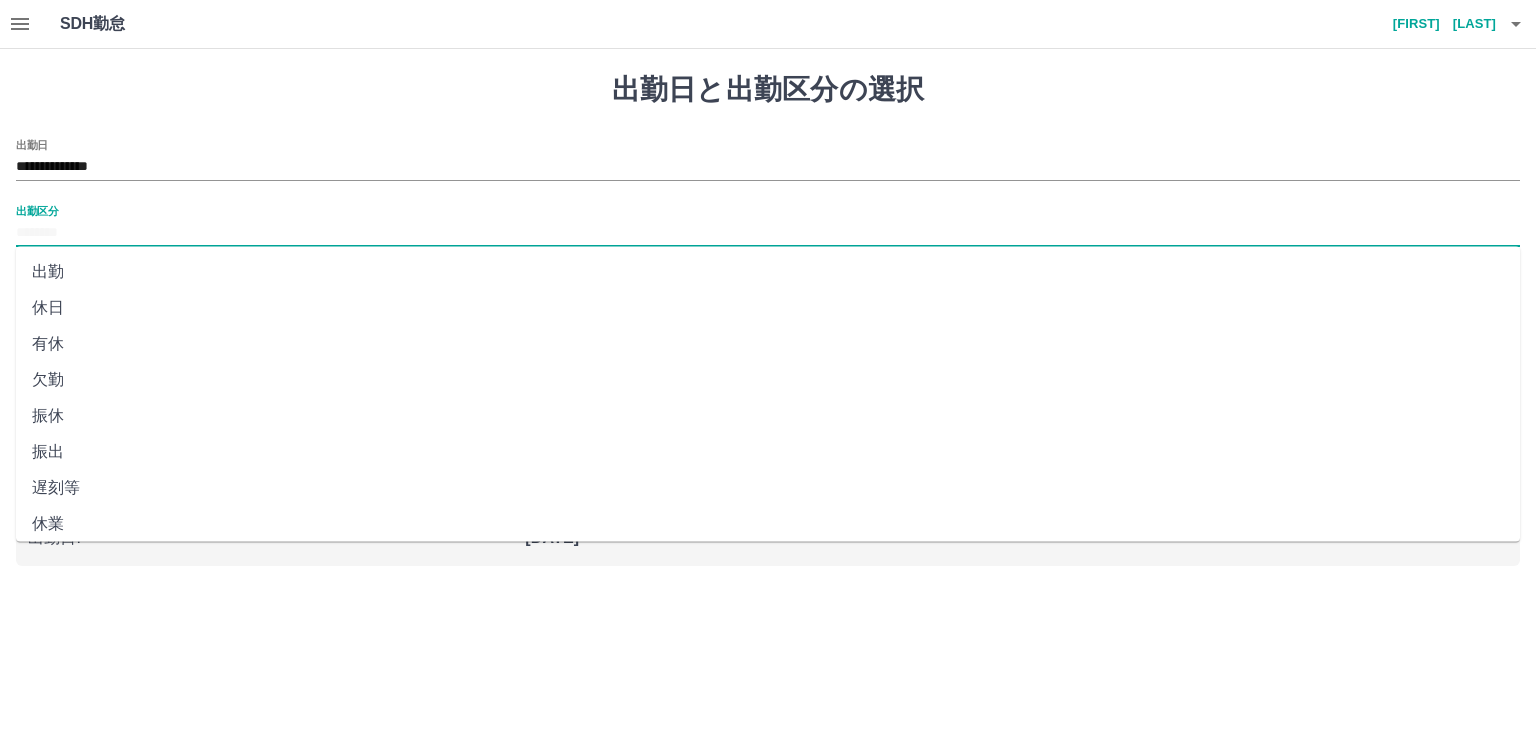click on "出勤区分" at bounding box center (768, 233) 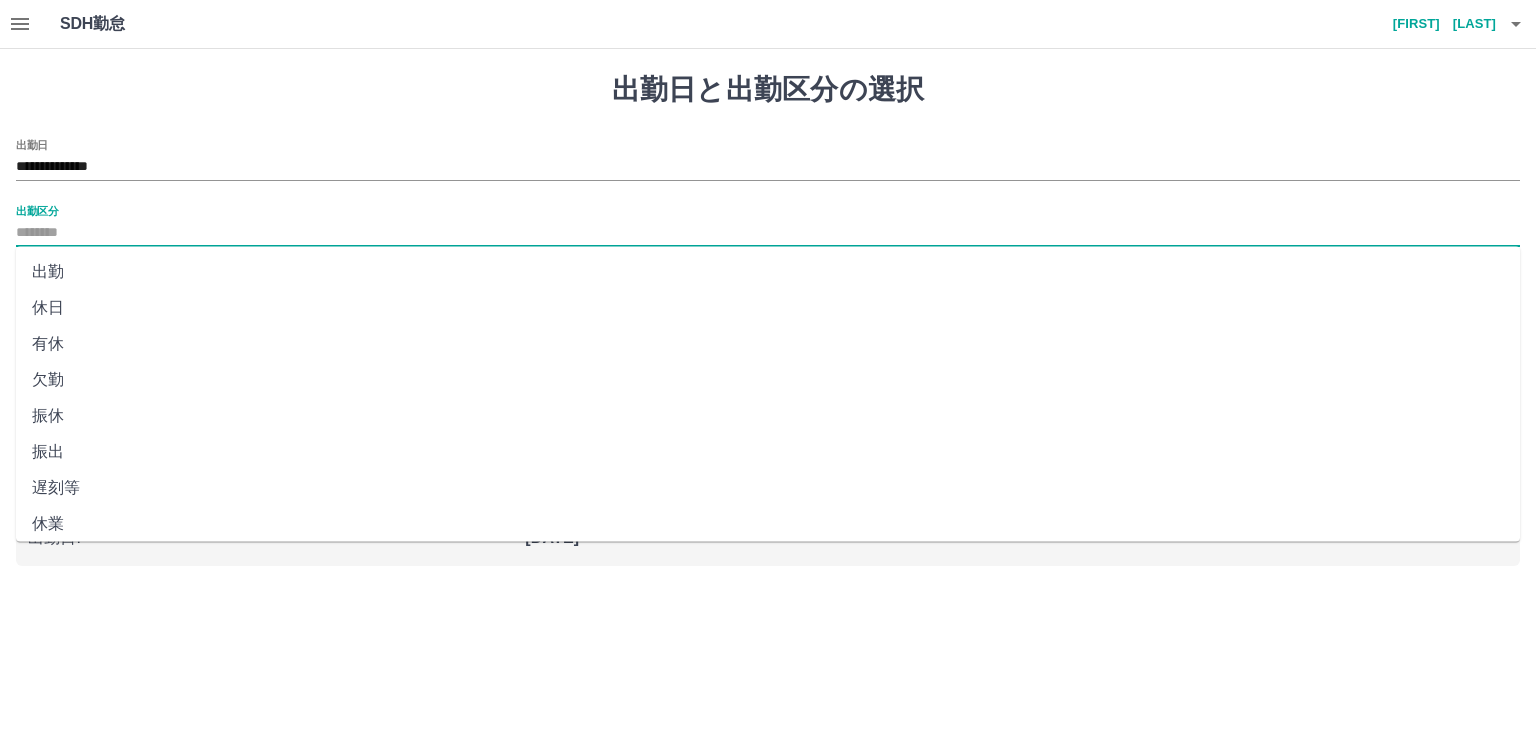 click on "出勤" at bounding box center (768, 272) 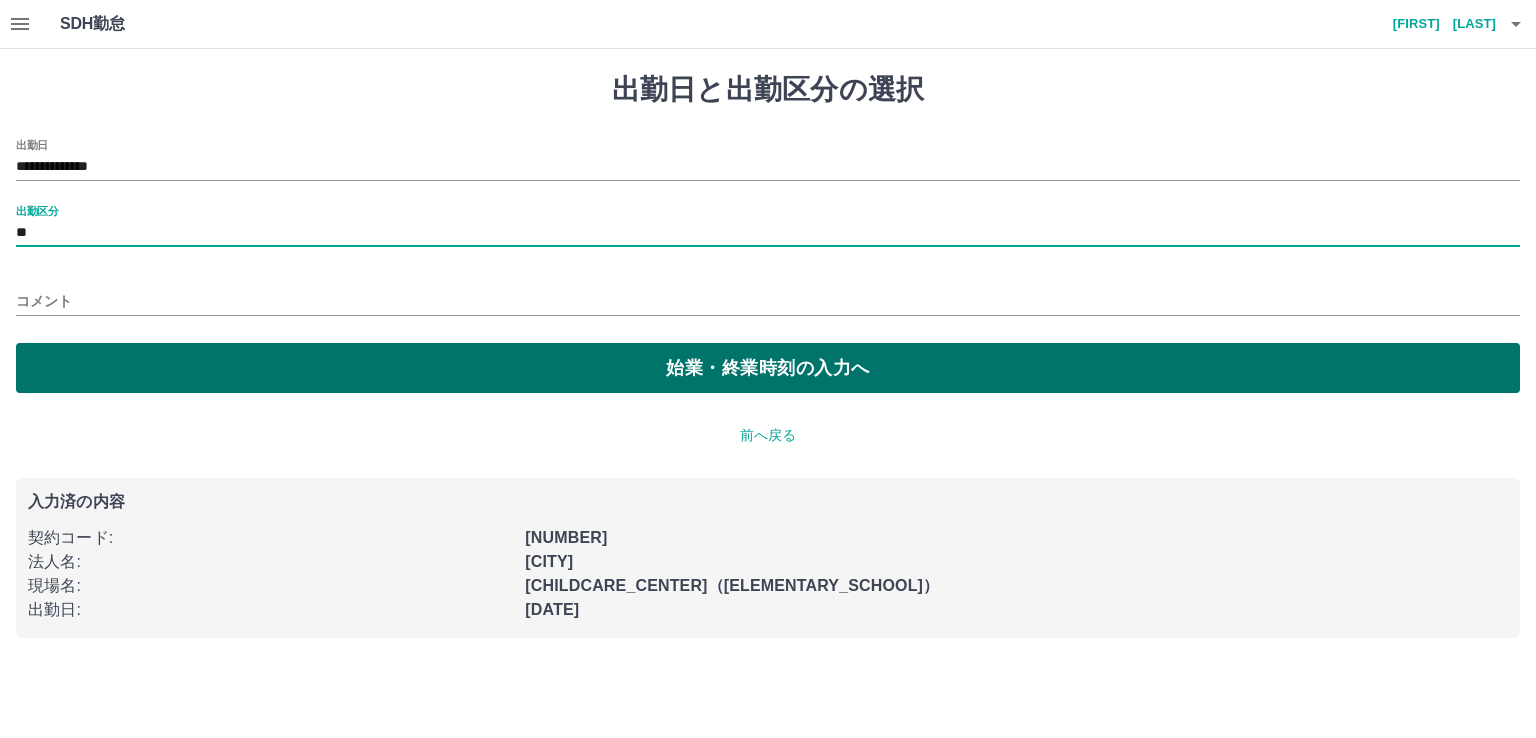 click on "始業・終業時刻の入力へ" at bounding box center [768, 368] 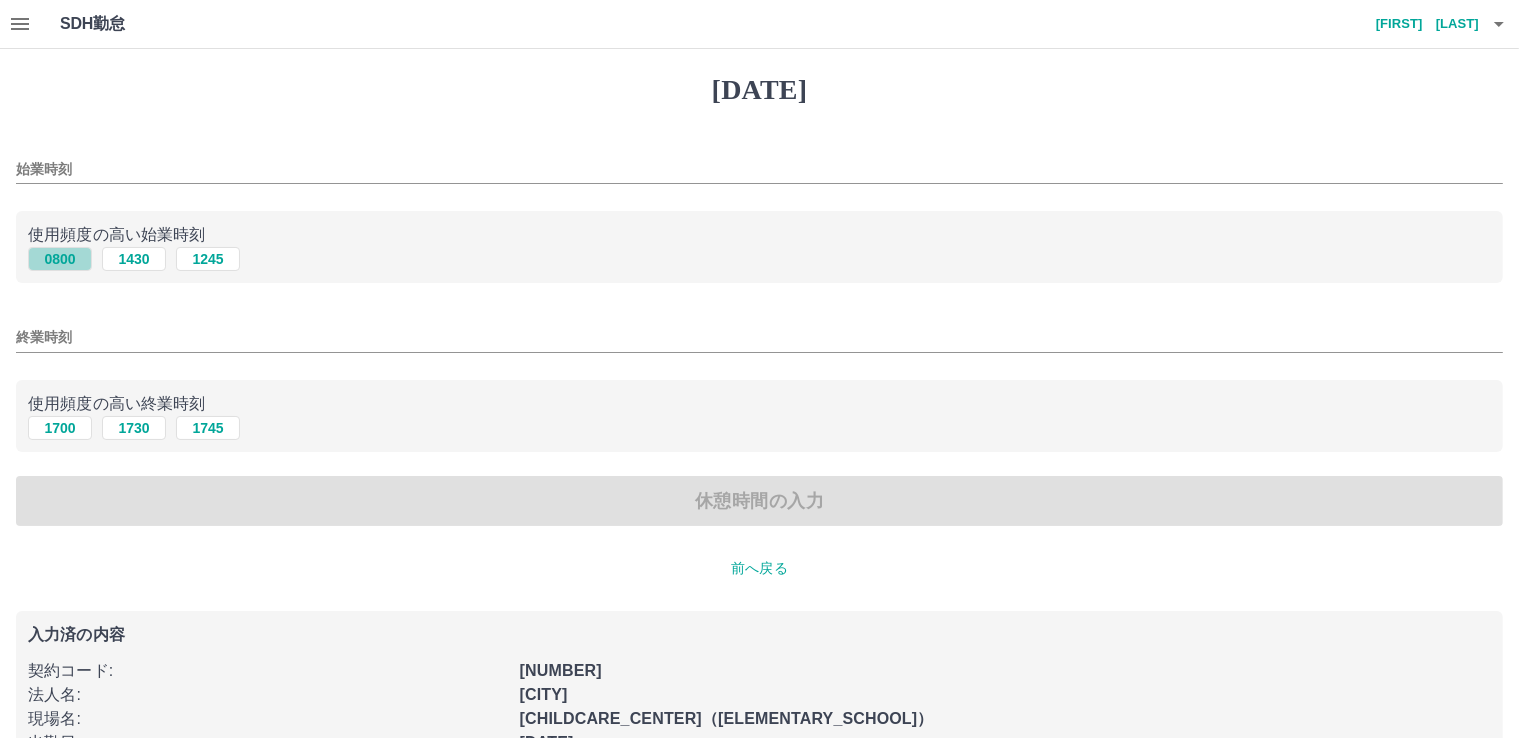 click on "0800" at bounding box center [60, 259] 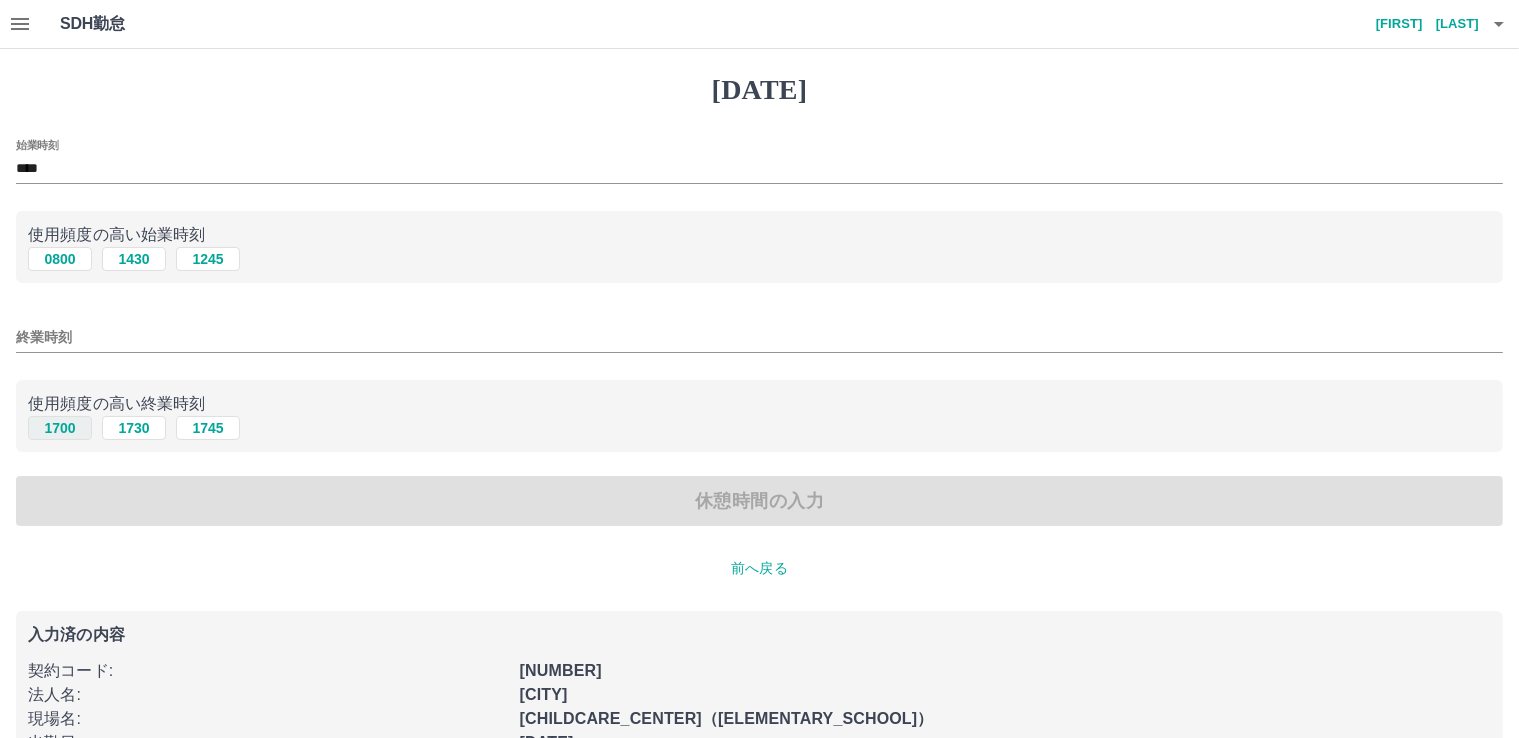 click on "1700" at bounding box center (60, 259) 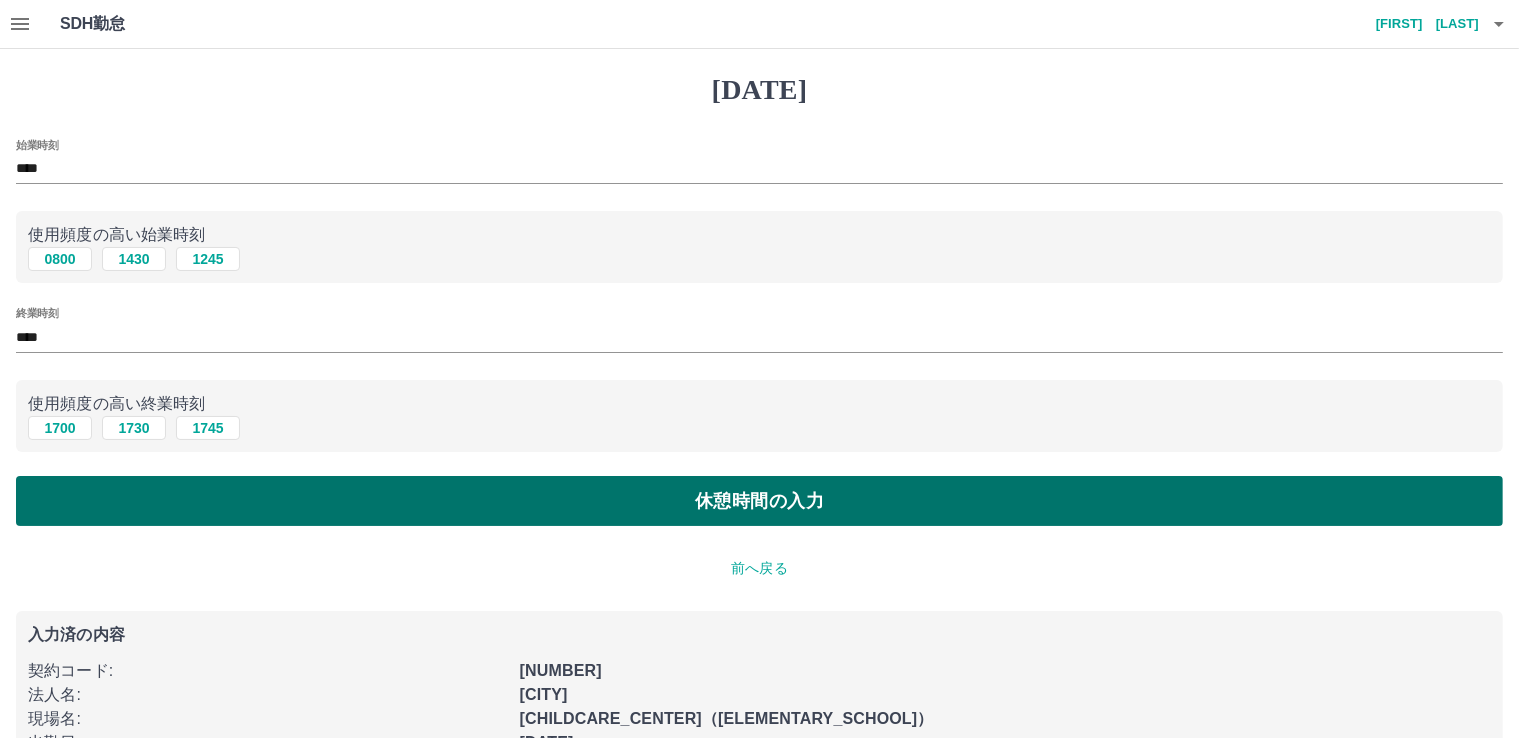 click on "休憩時間の入力" at bounding box center (759, 501) 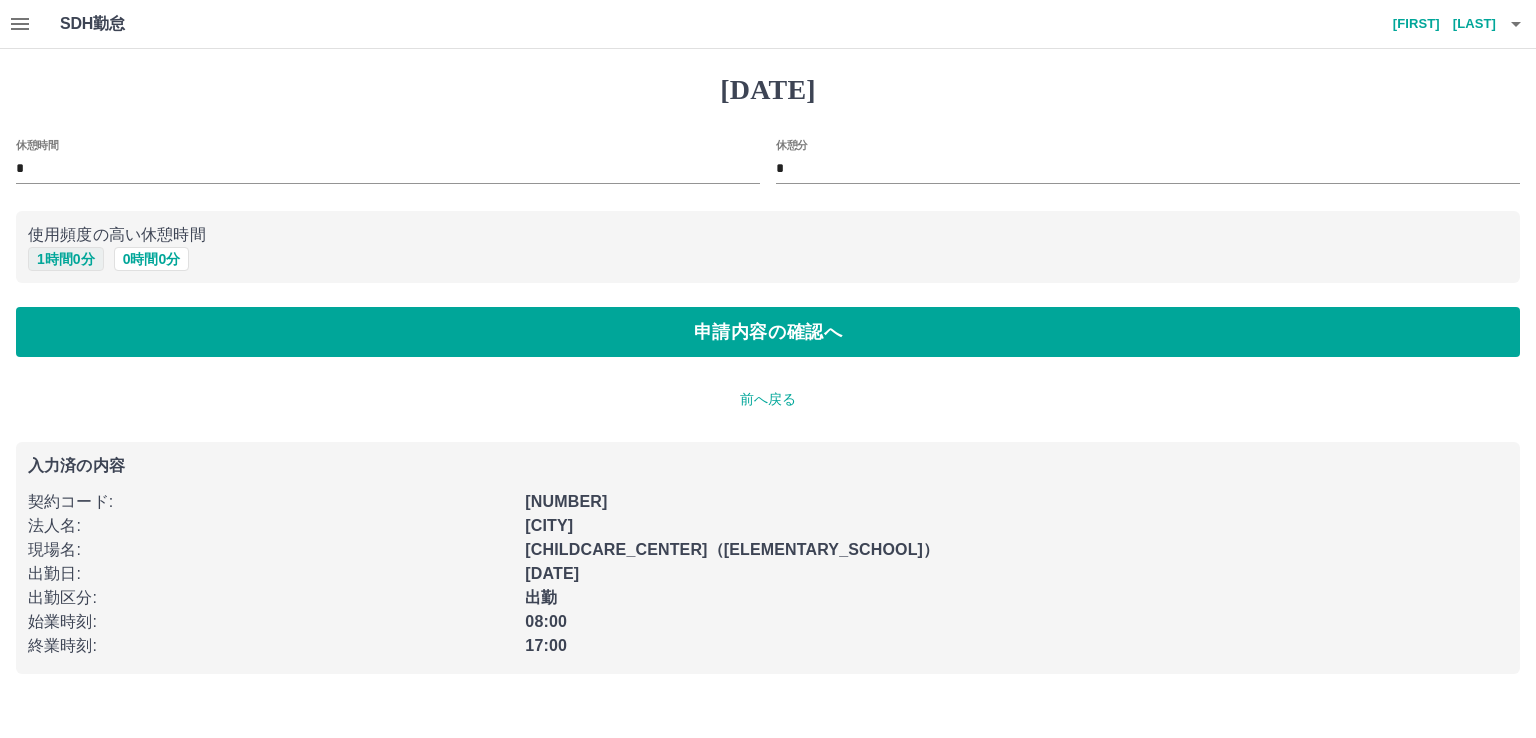 click on "1 時間 0 分" at bounding box center [66, 259] 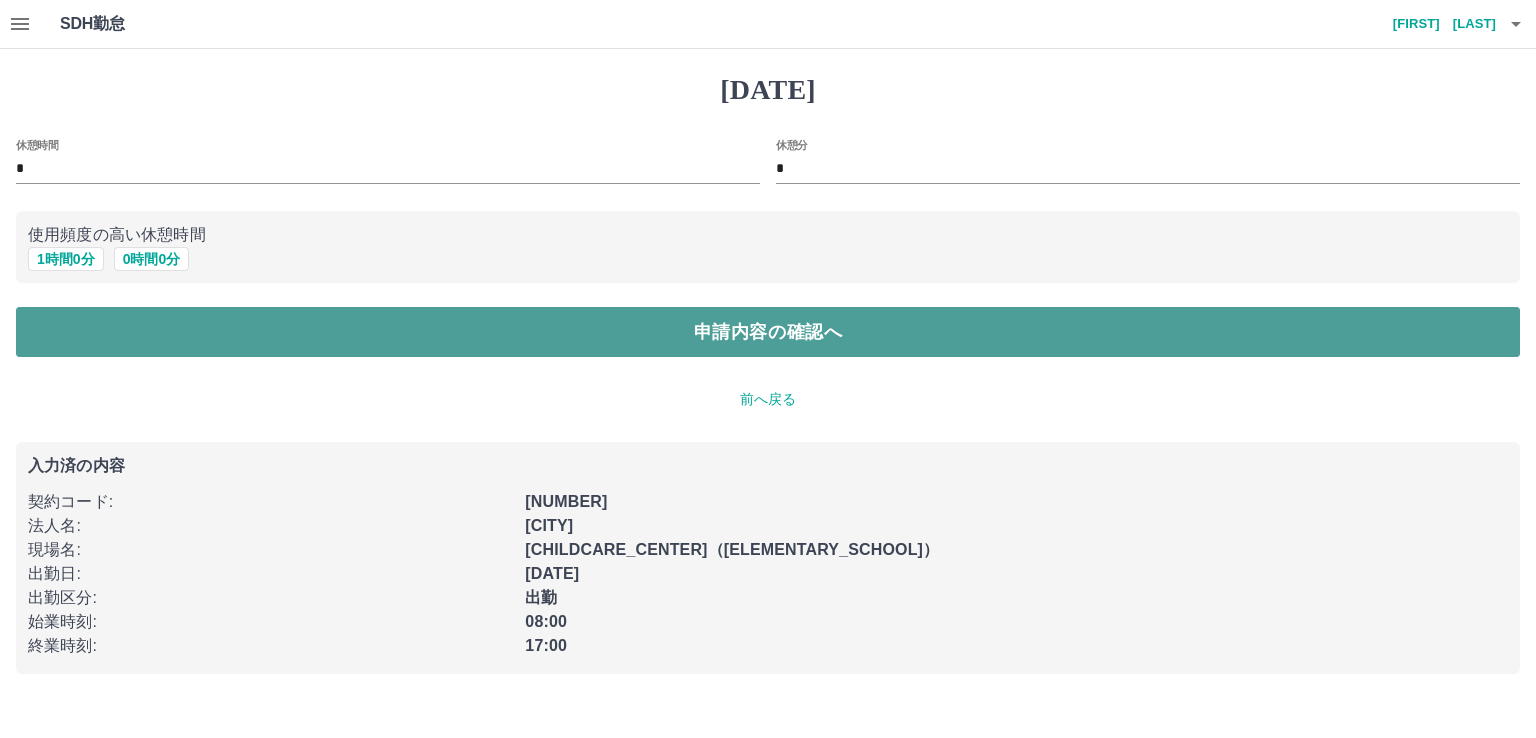 click on "申請内容の確認へ" at bounding box center [768, 332] 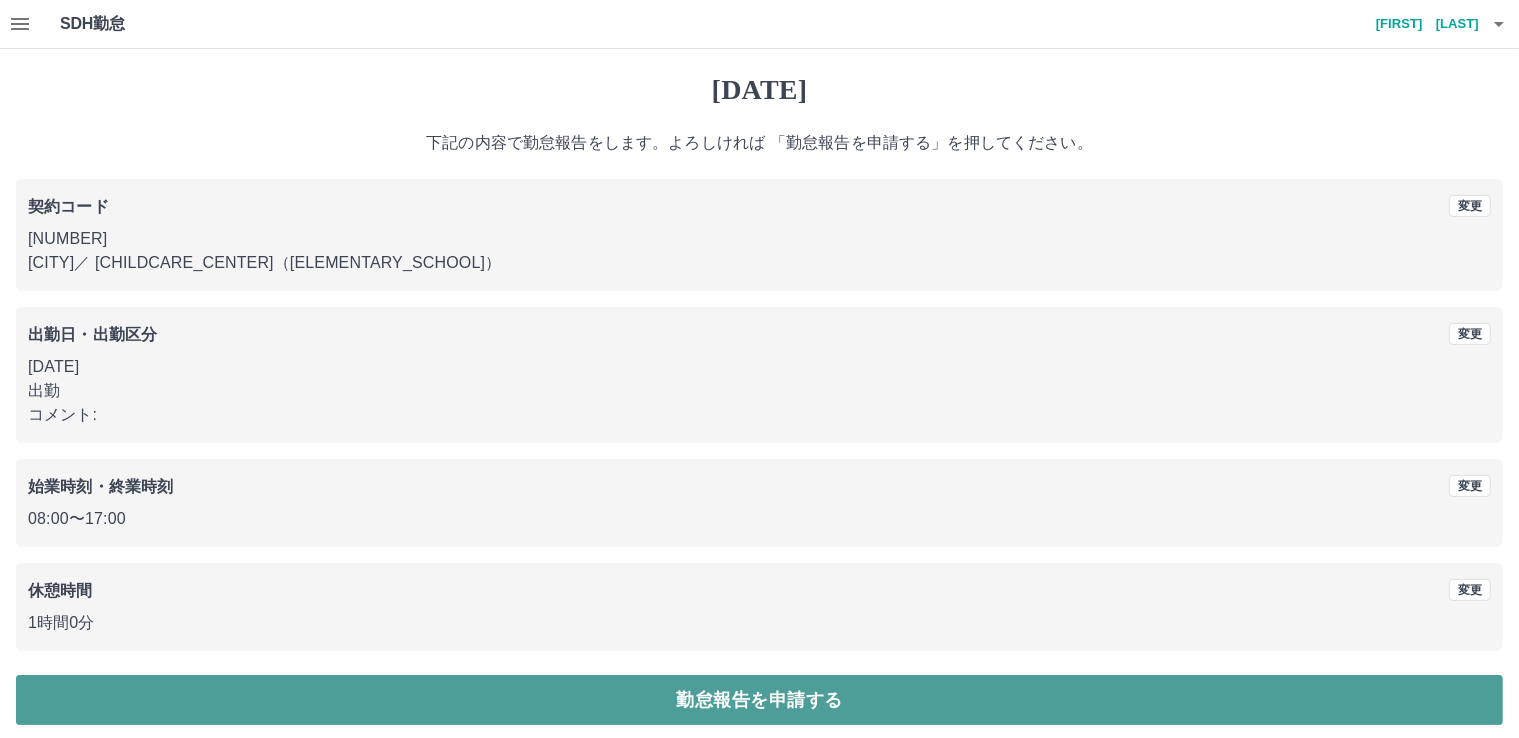 click on "勤怠報告を申請する" at bounding box center [759, 700] 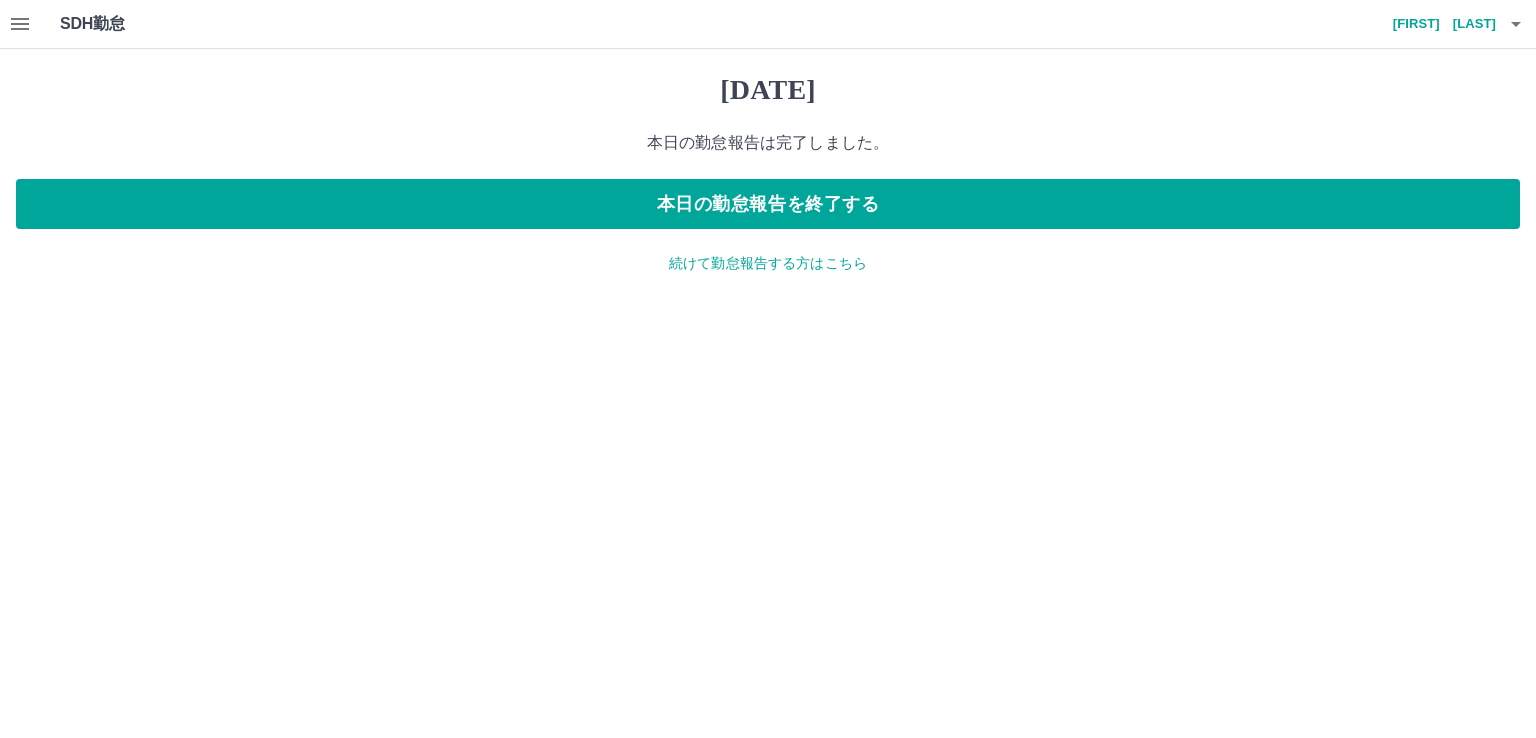 click at bounding box center [20, 24] 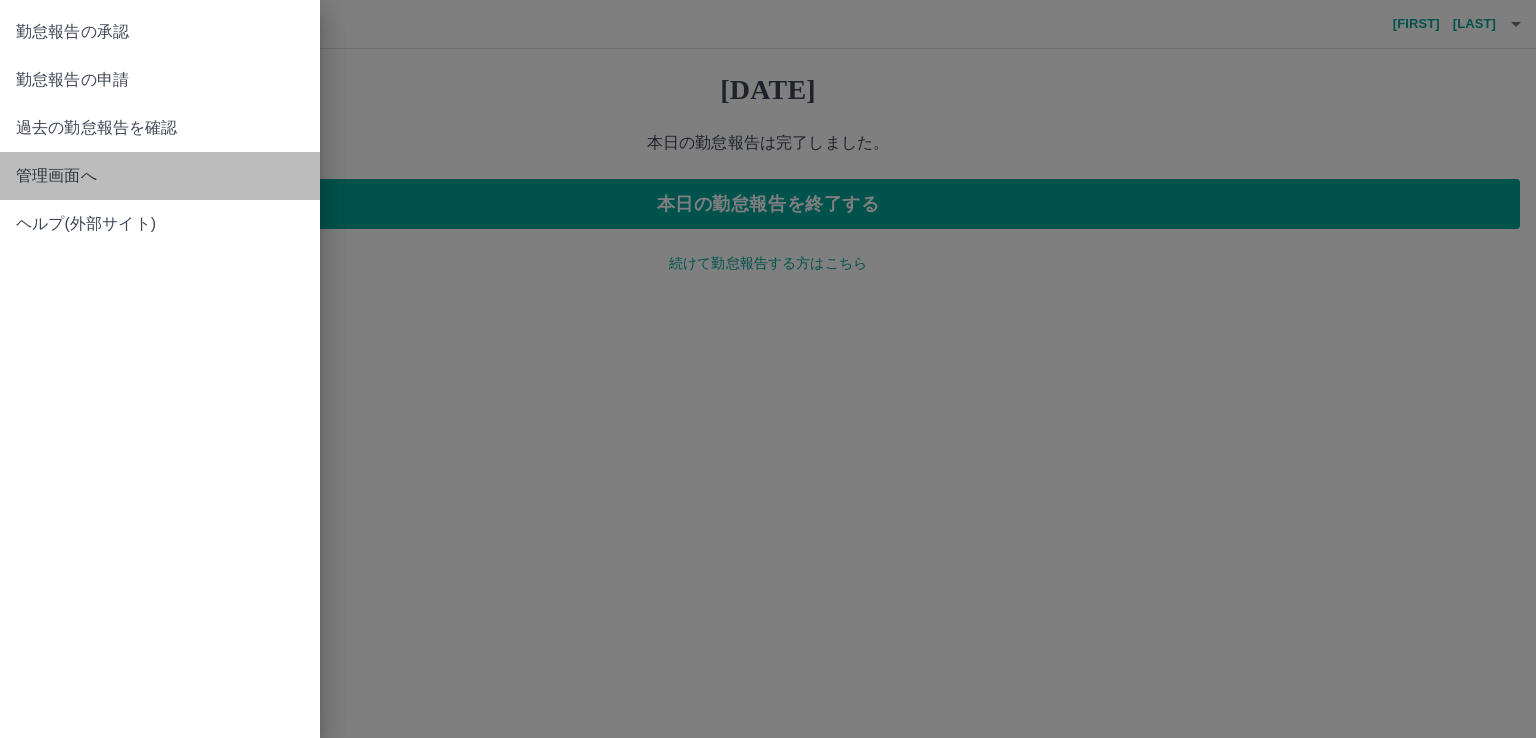 click on "管理画面へ" at bounding box center [160, 32] 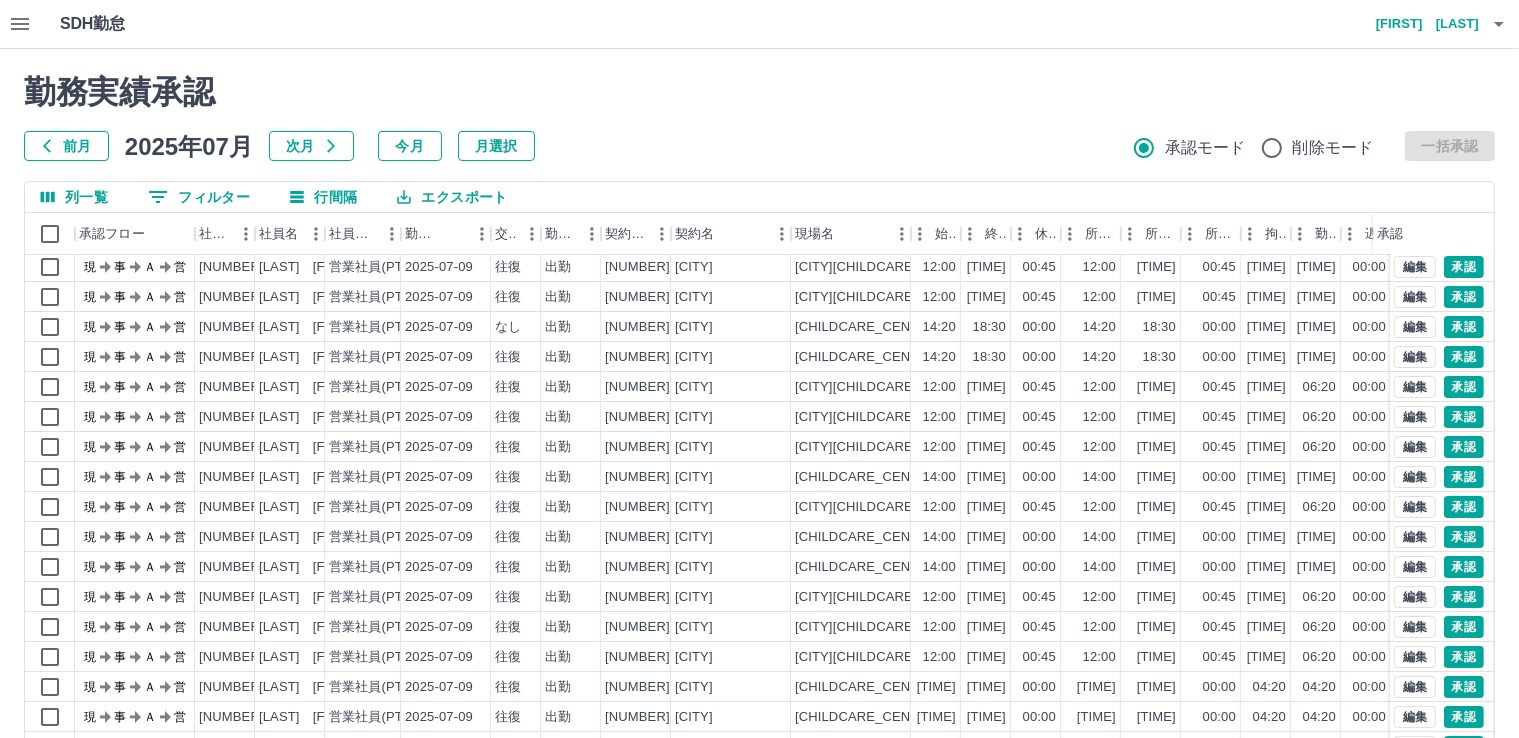scroll, scrollTop: 0, scrollLeft: 0, axis: both 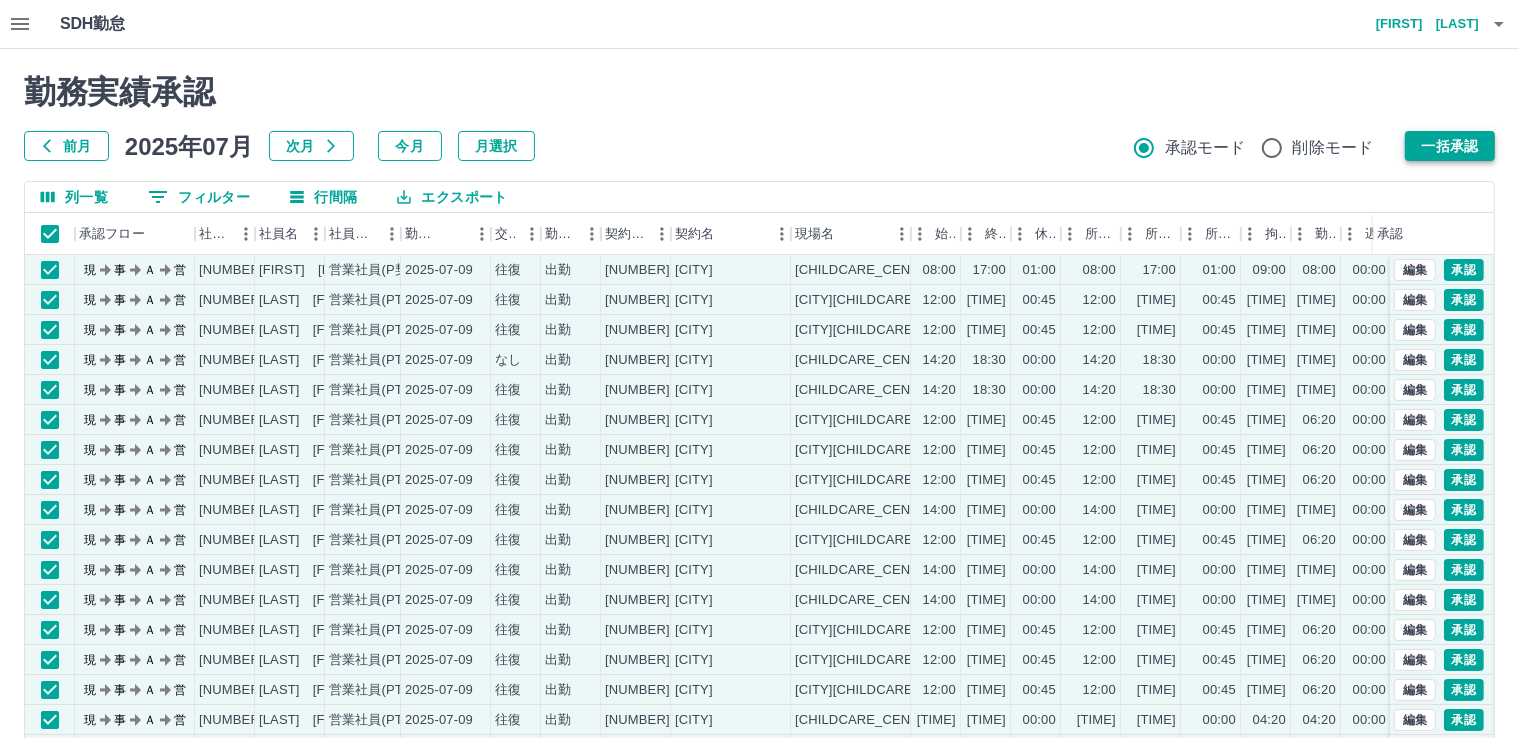 click on "一括承認" at bounding box center [1450, 146] 